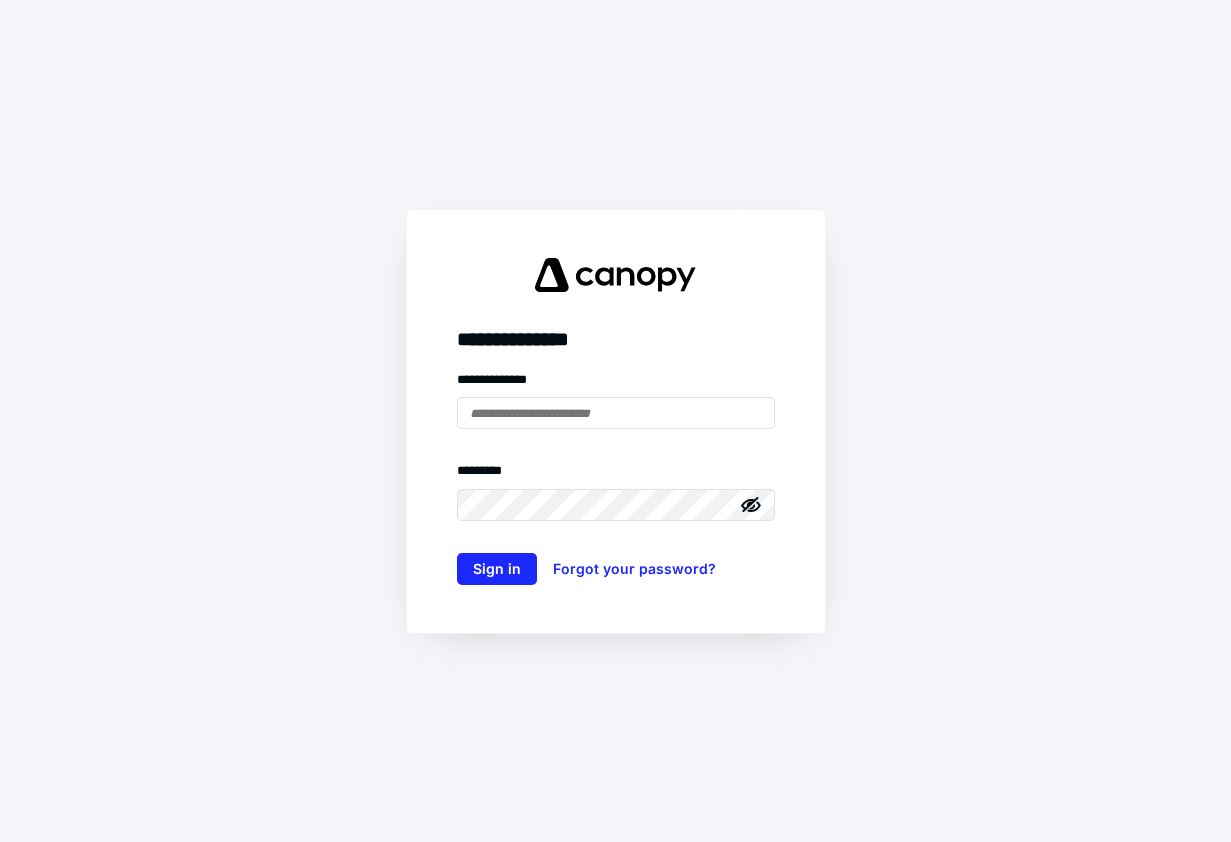 scroll, scrollTop: 0, scrollLeft: 0, axis: both 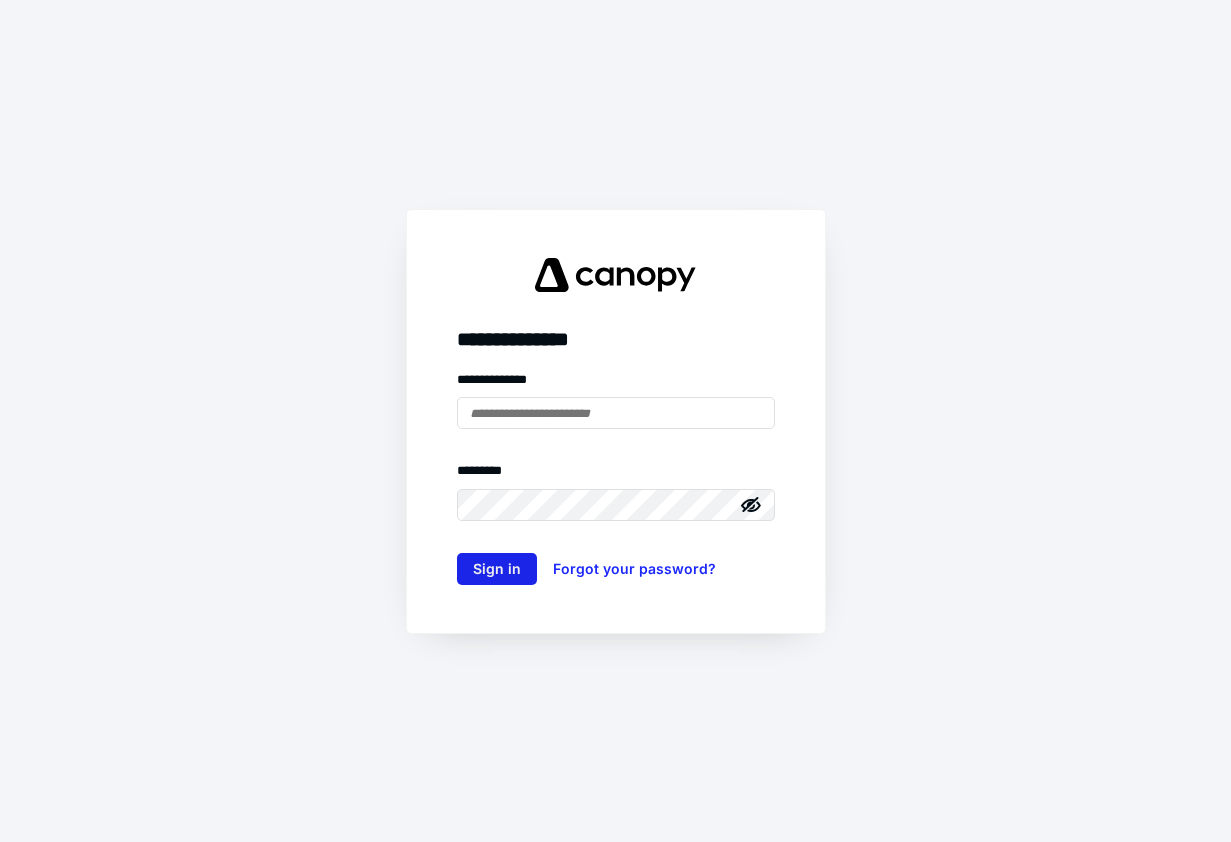 type on "**********" 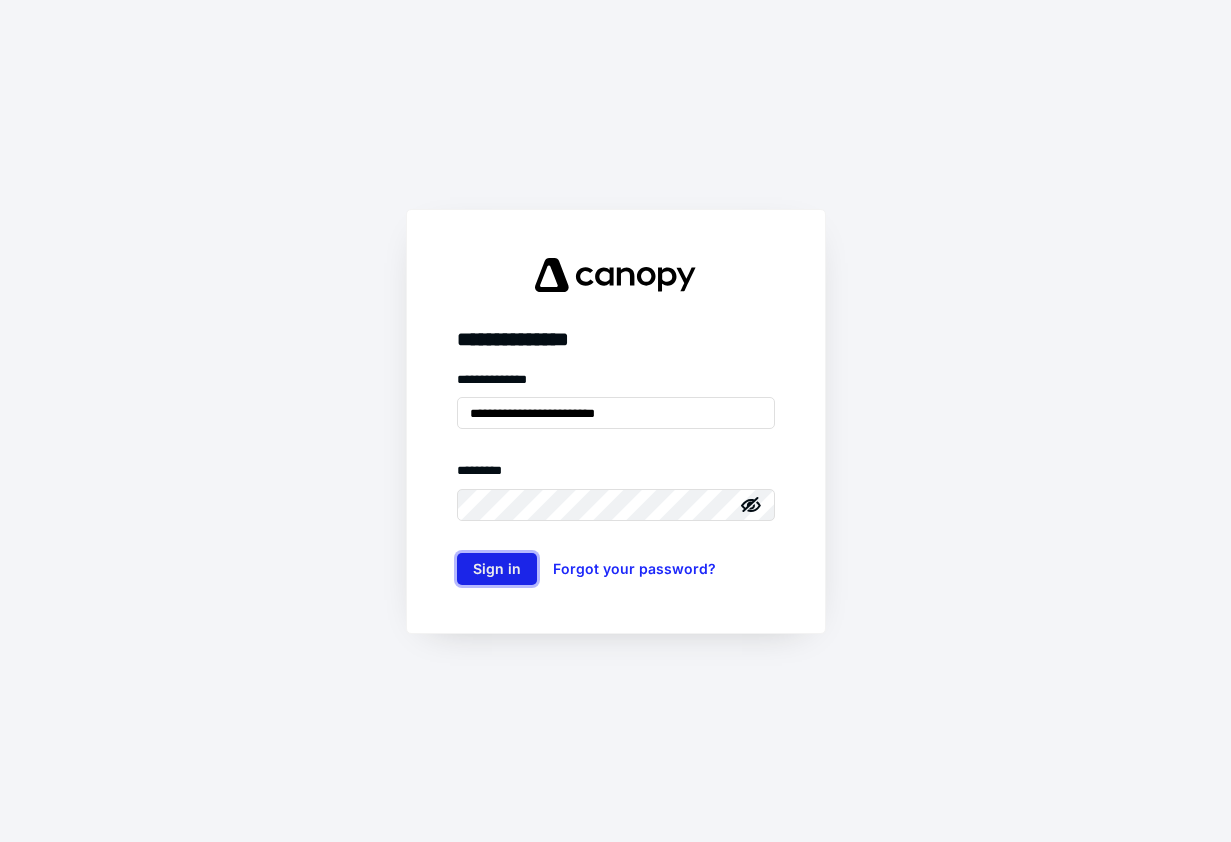 click on "Sign in" at bounding box center [497, 569] 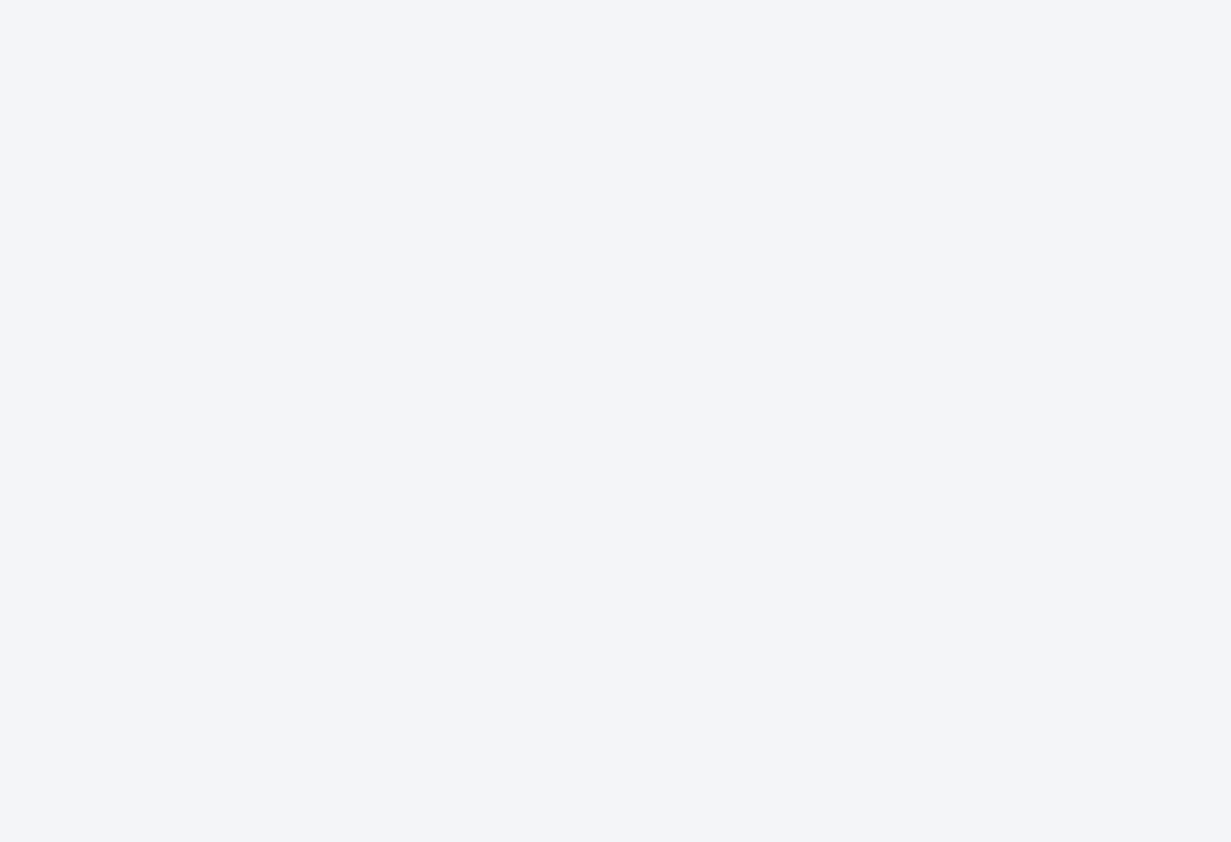 scroll, scrollTop: 0, scrollLeft: 0, axis: both 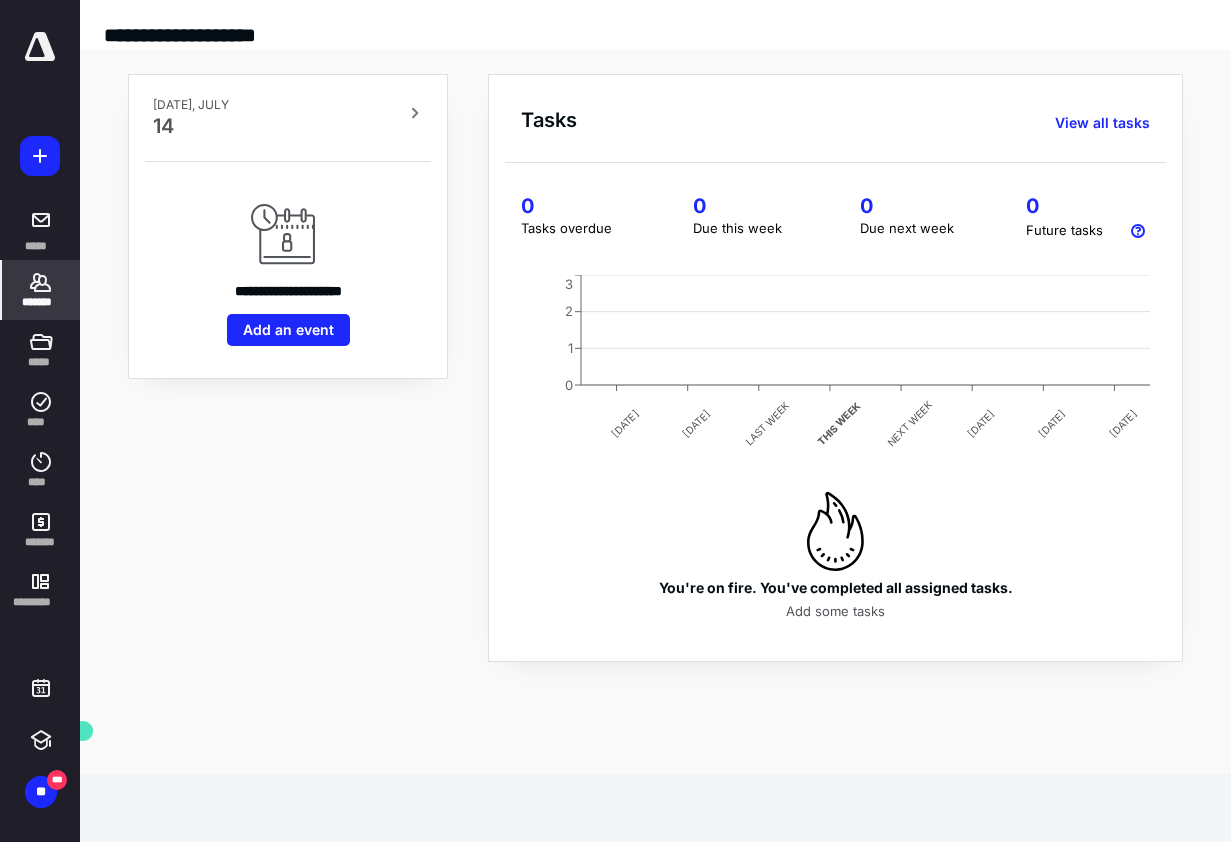 click on "*******" at bounding box center (41, 302) 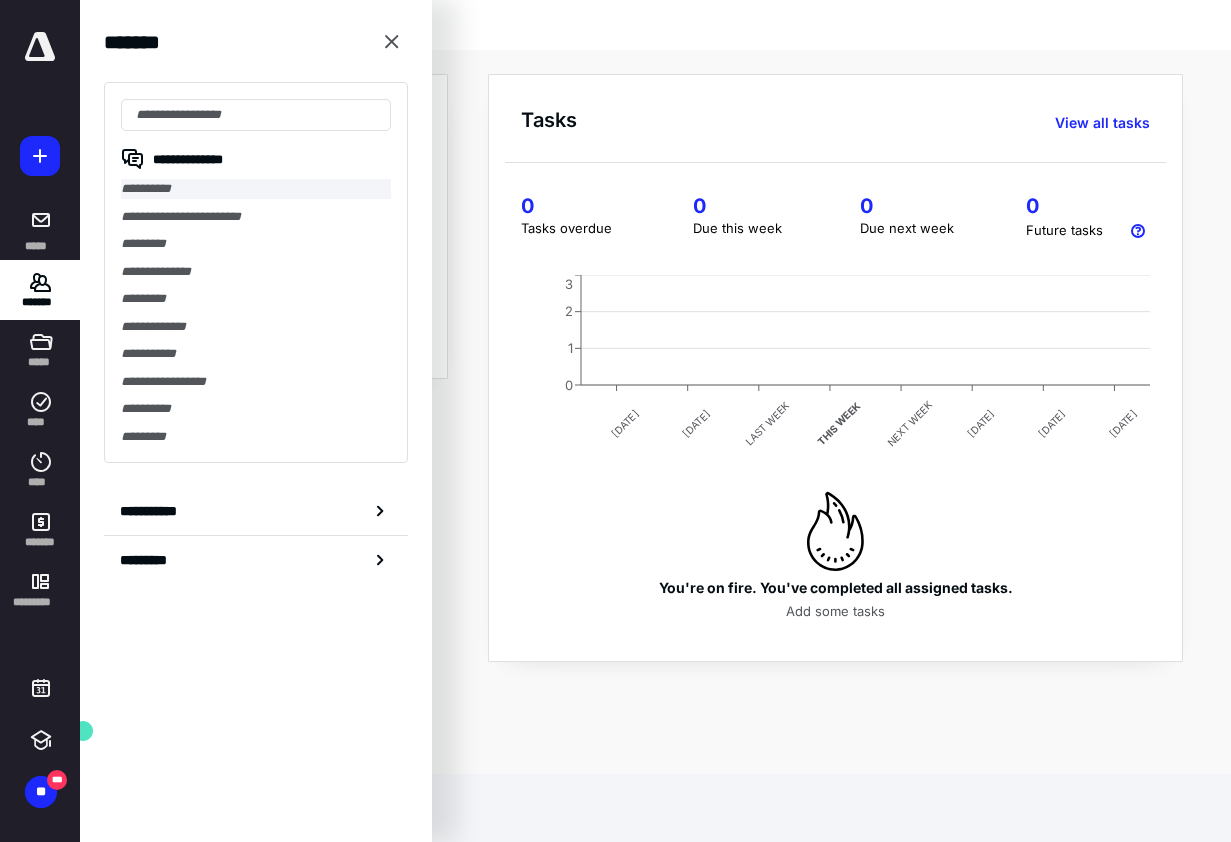 click on "**********" at bounding box center [256, 189] 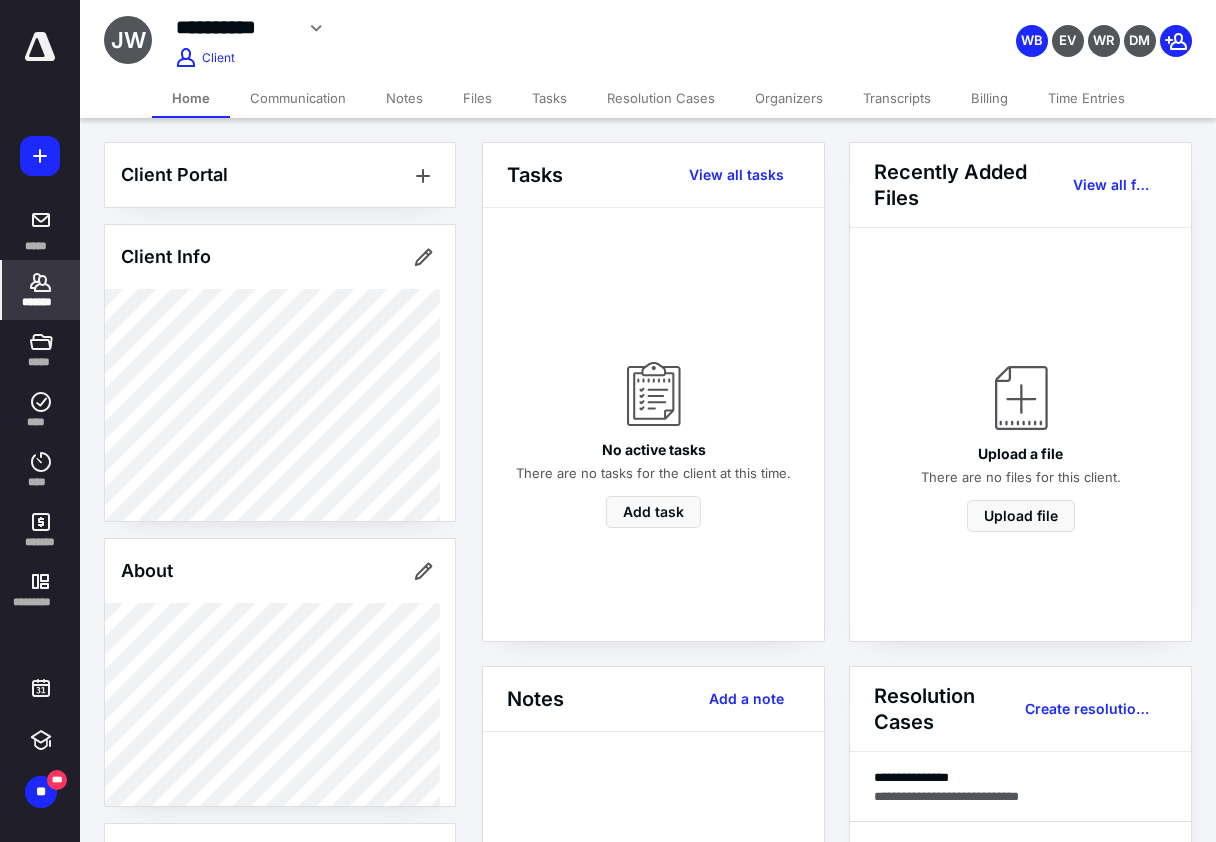click on "Transcripts" at bounding box center (897, 98) 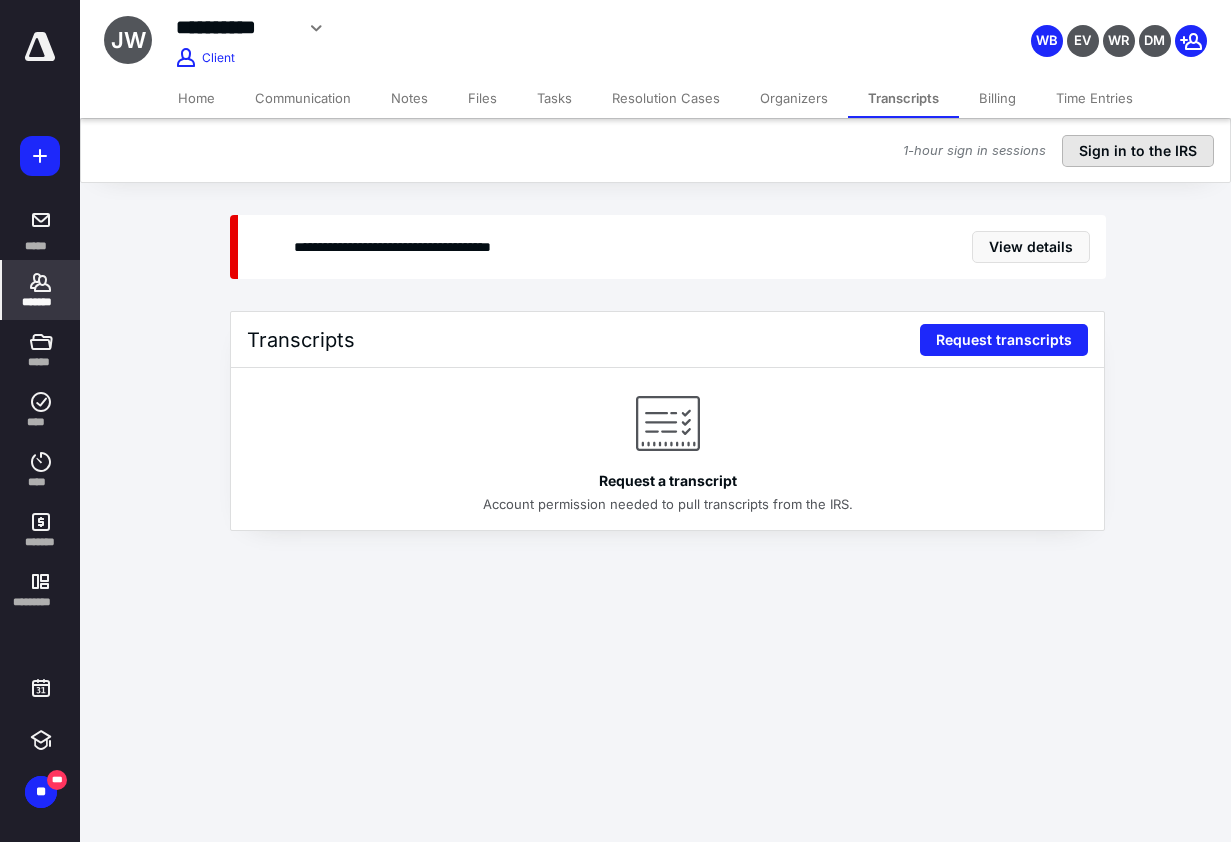click on "Sign in to the IRS" at bounding box center (1138, 151) 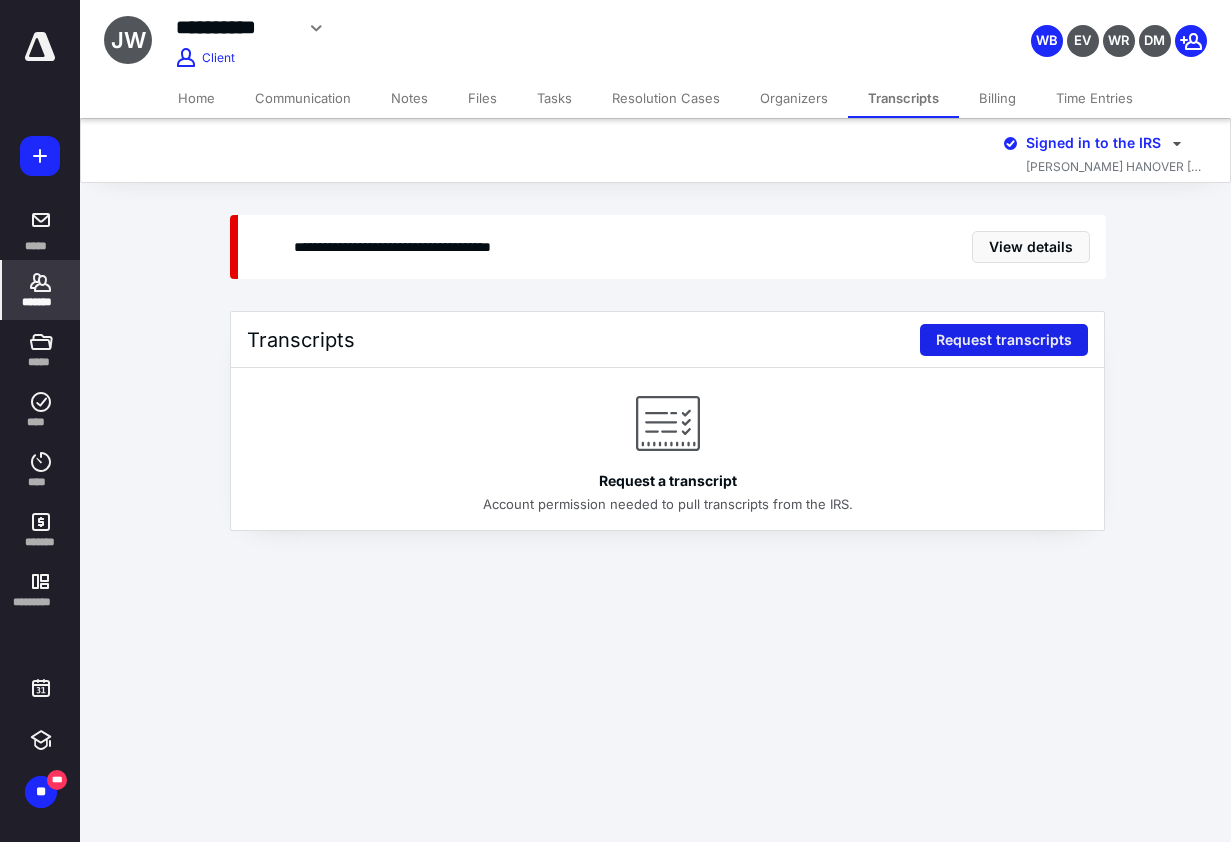 click on "Request transcripts" at bounding box center [1004, 340] 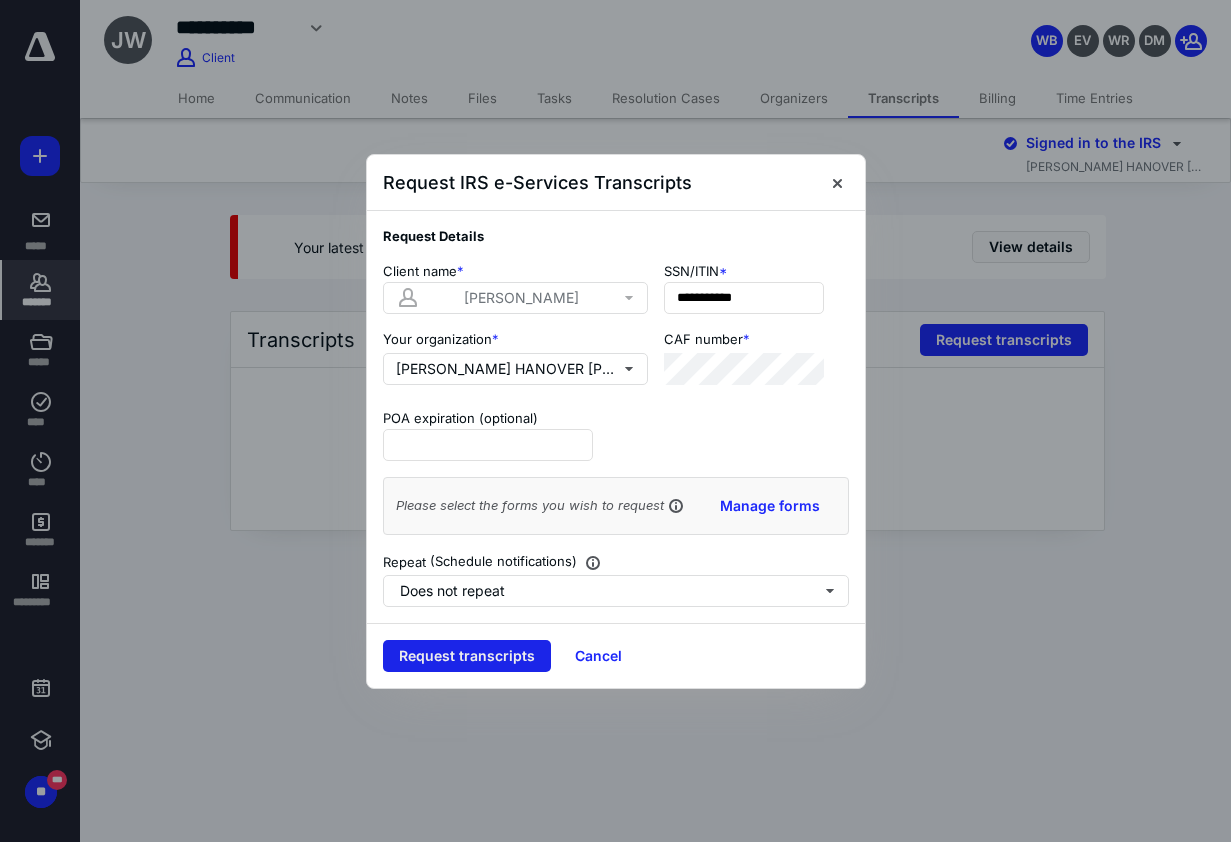 click on "Request transcripts" at bounding box center [467, 656] 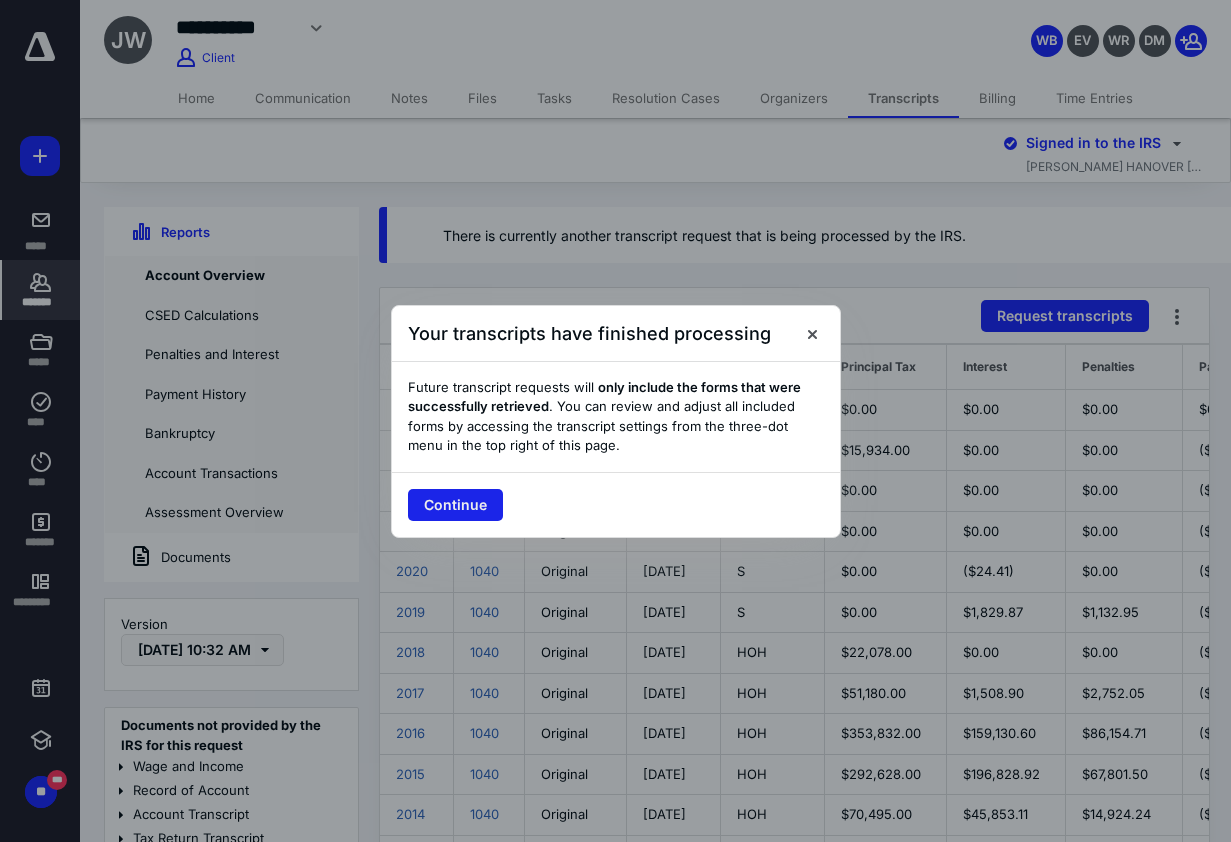 click on "Continue" at bounding box center [455, 505] 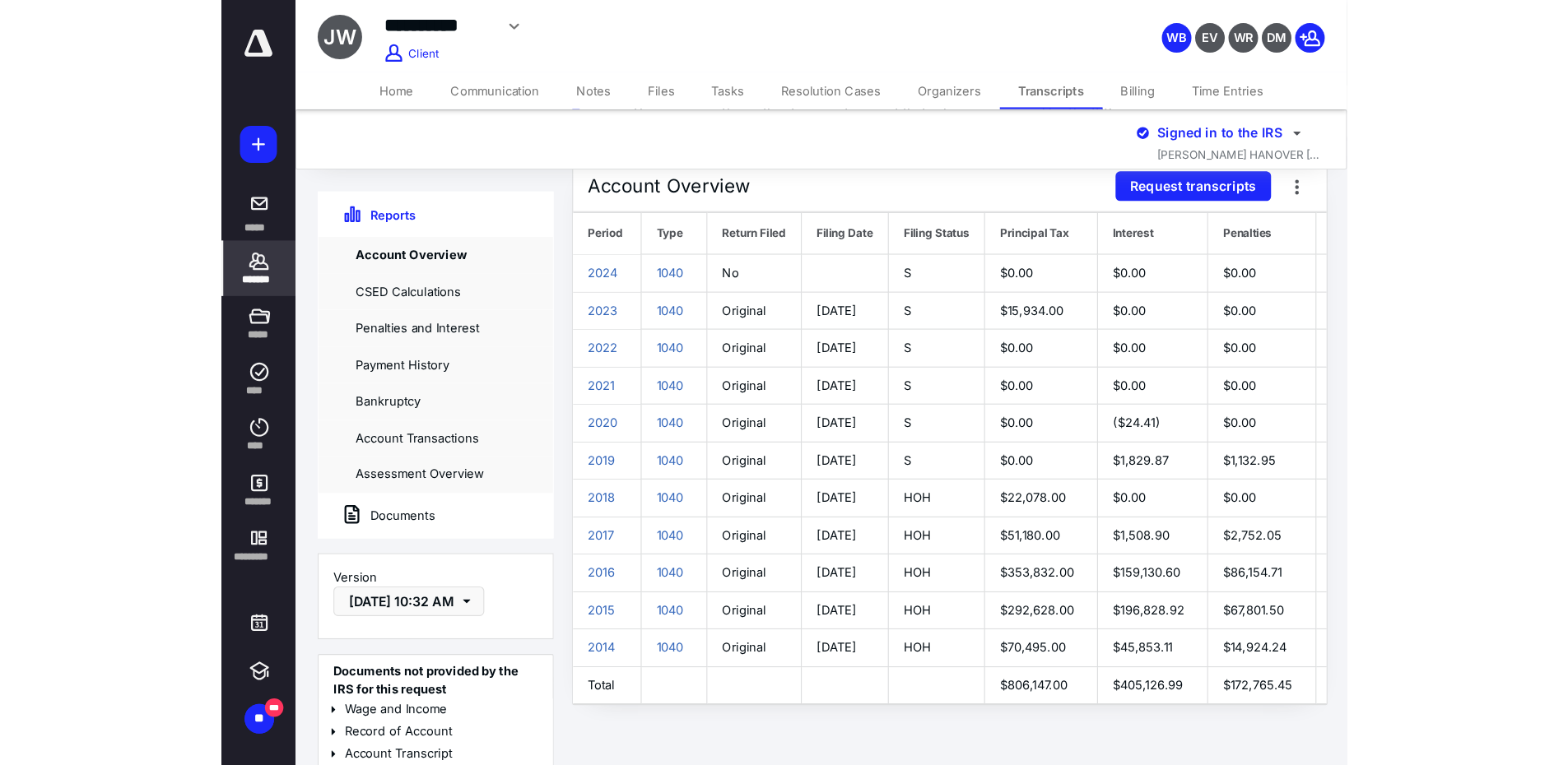 scroll, scrollTop: 10, scrollLeft: 0, axis: vertical 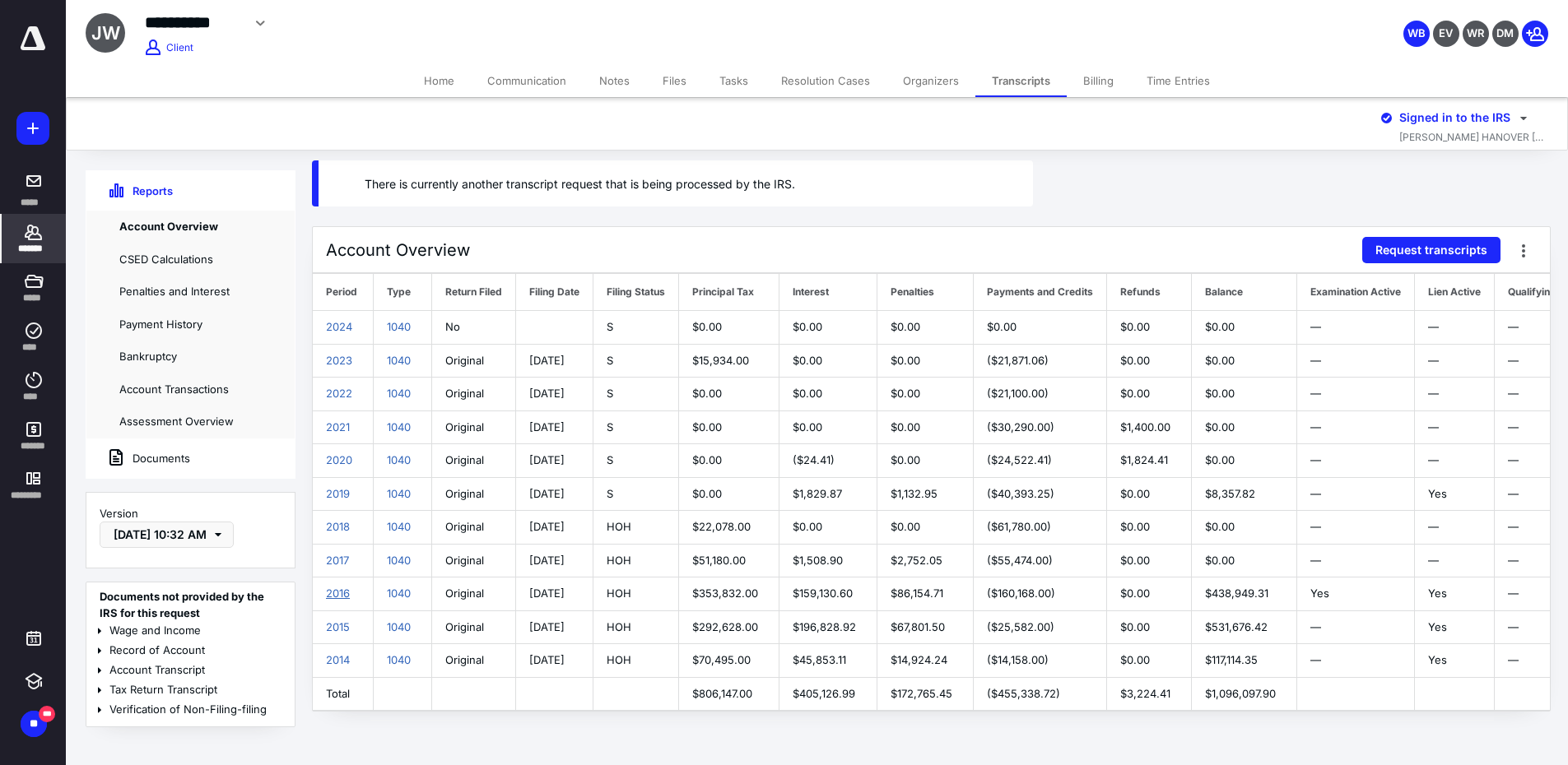 click on "2016" at bounding box center (337, 593) 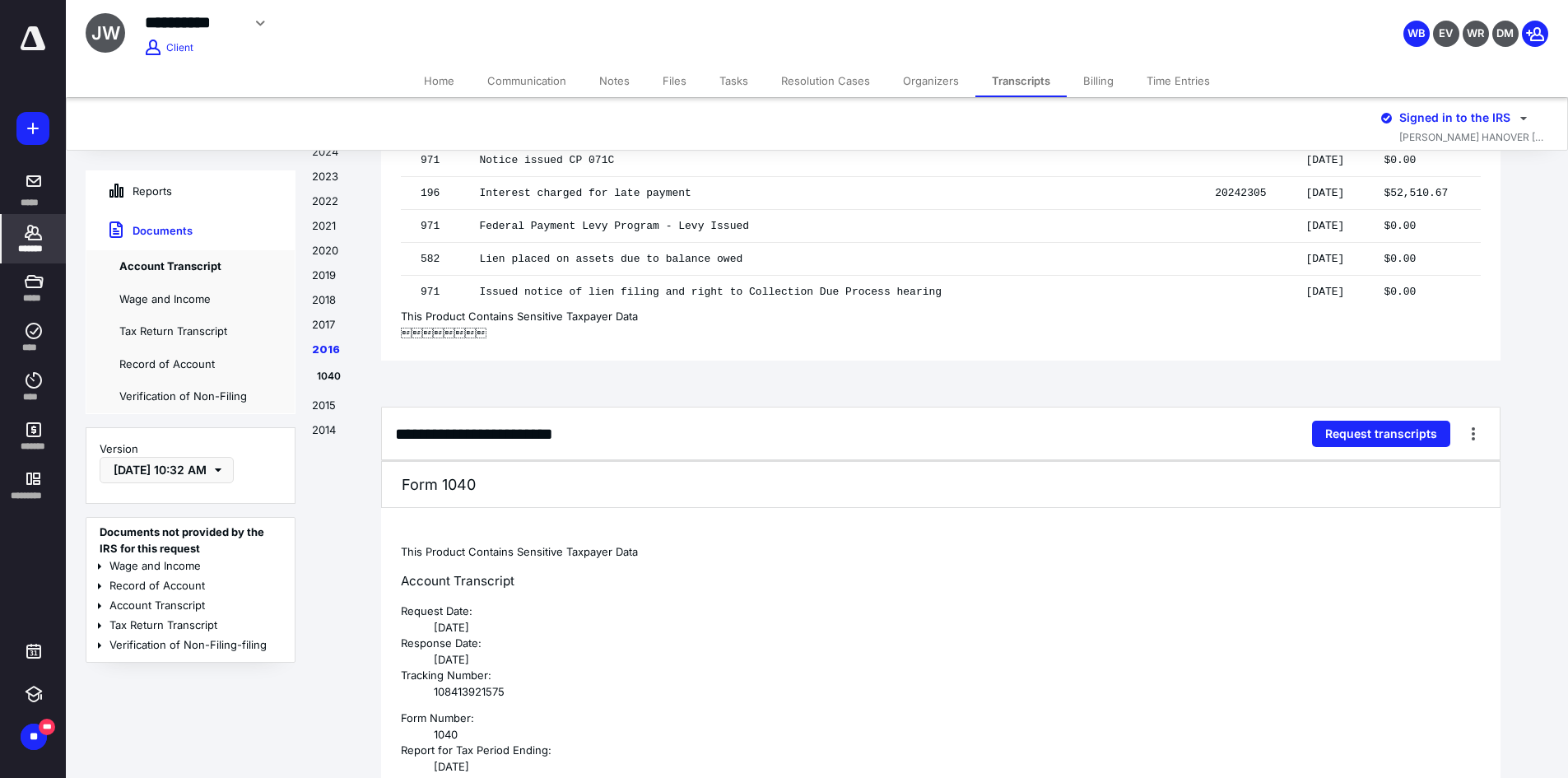 scroll, scrollTop: 18544, scrollLeft: 0, axis: vertical 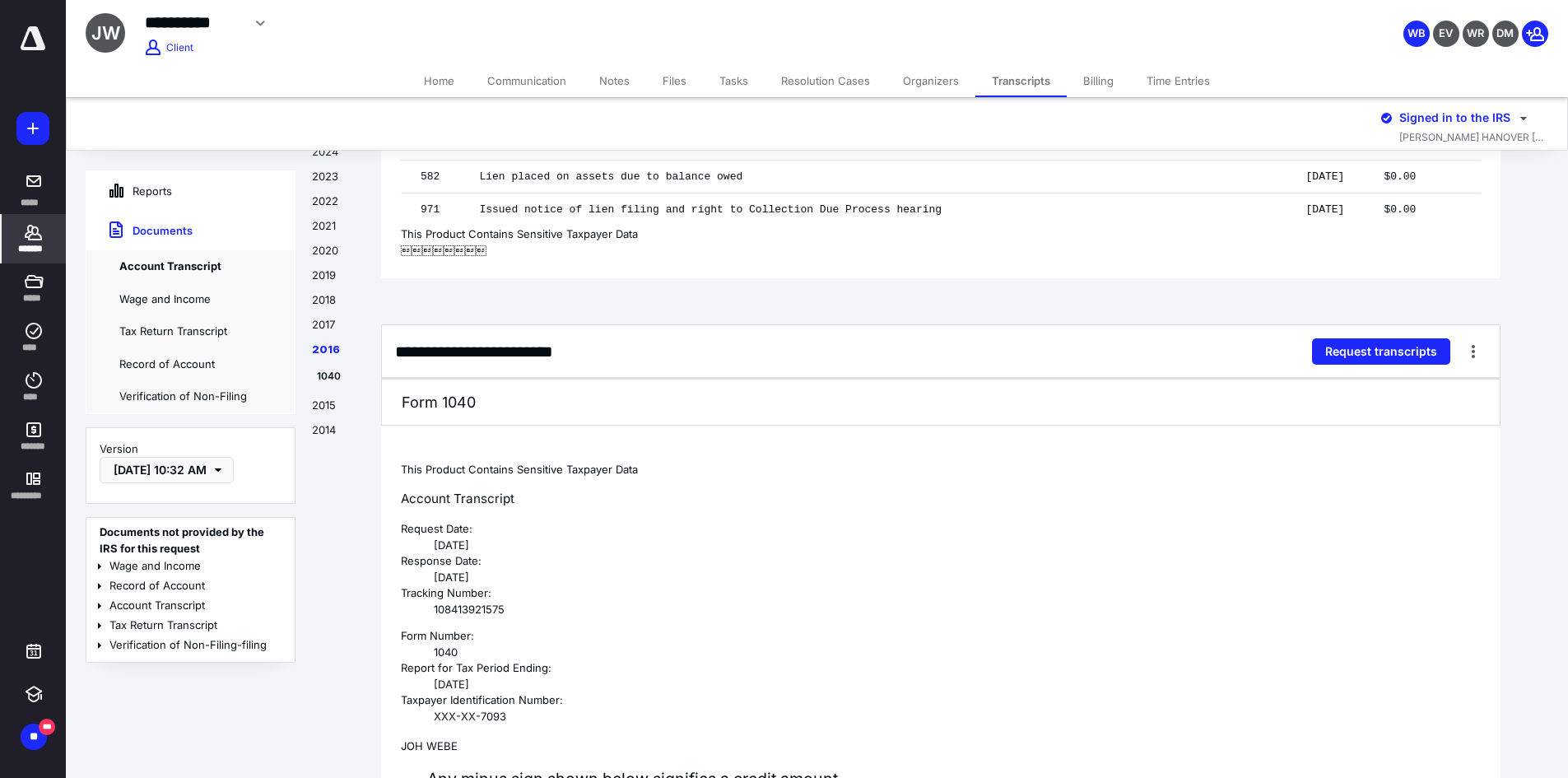 click on "Issued notice of lien filing and right to Collection Due Process hearing" at bounding box center (827, 210) 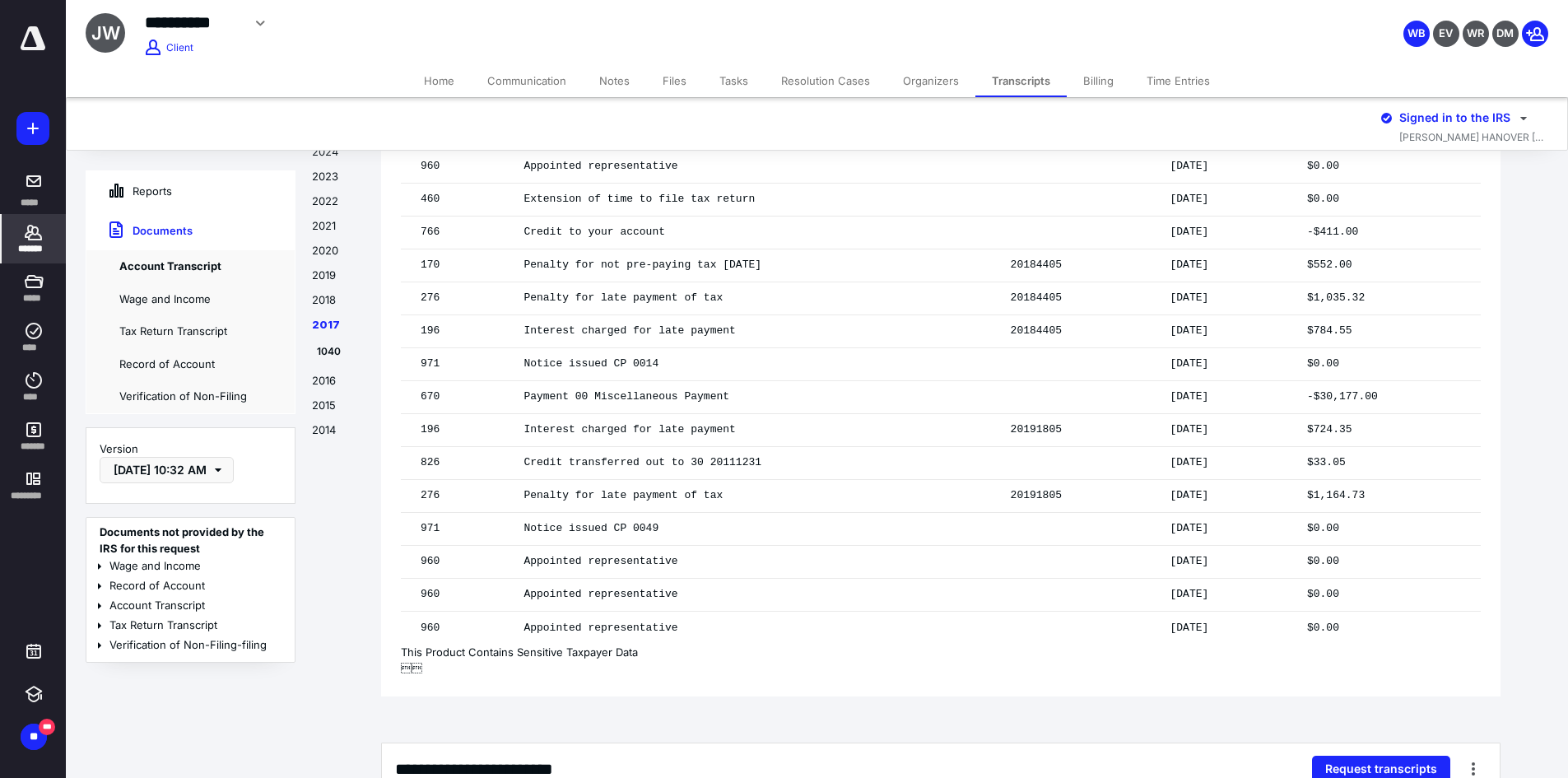scroll, scrollTop: 15555, scrollLeft: 0, axis: vertical 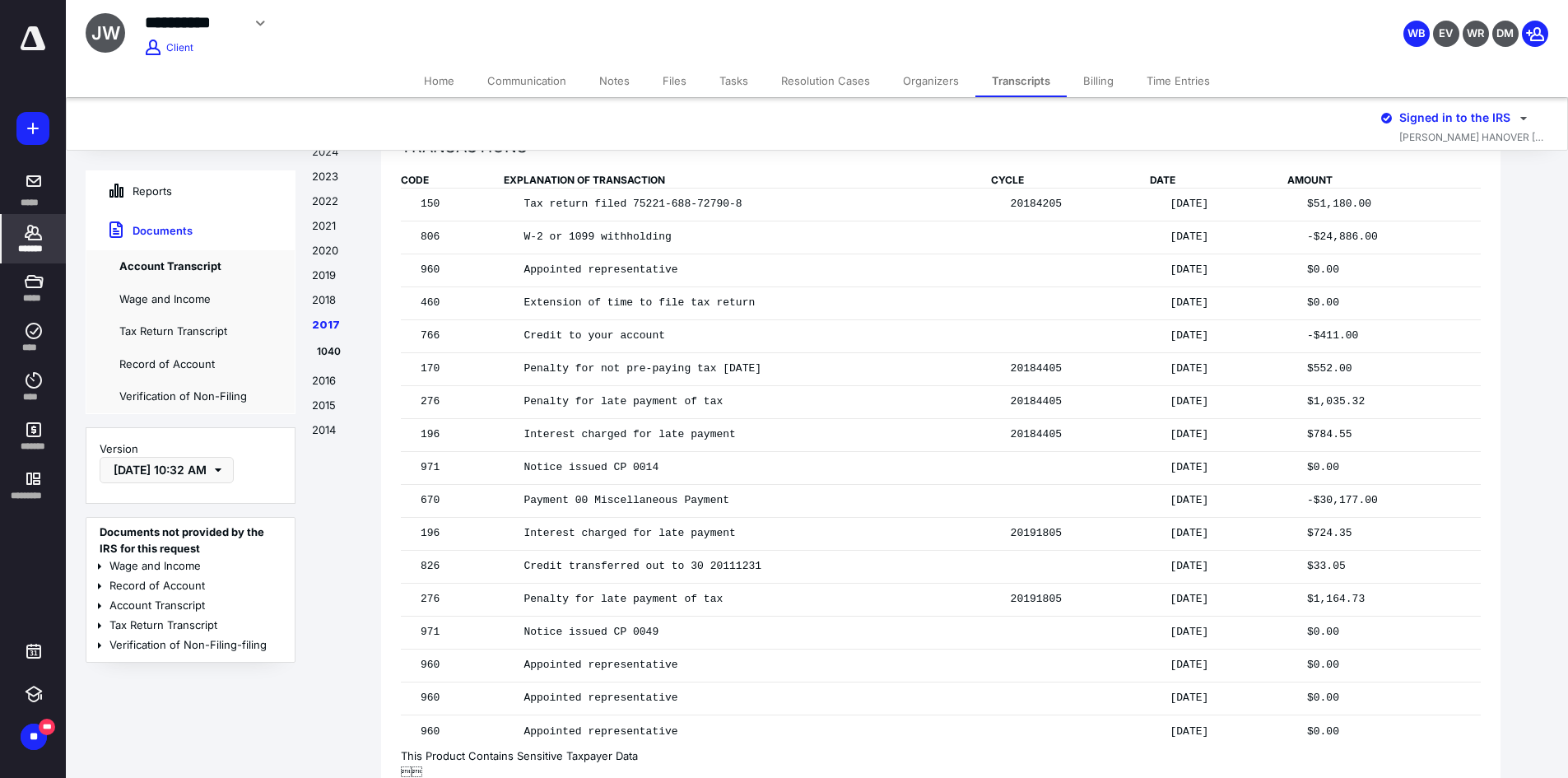 click 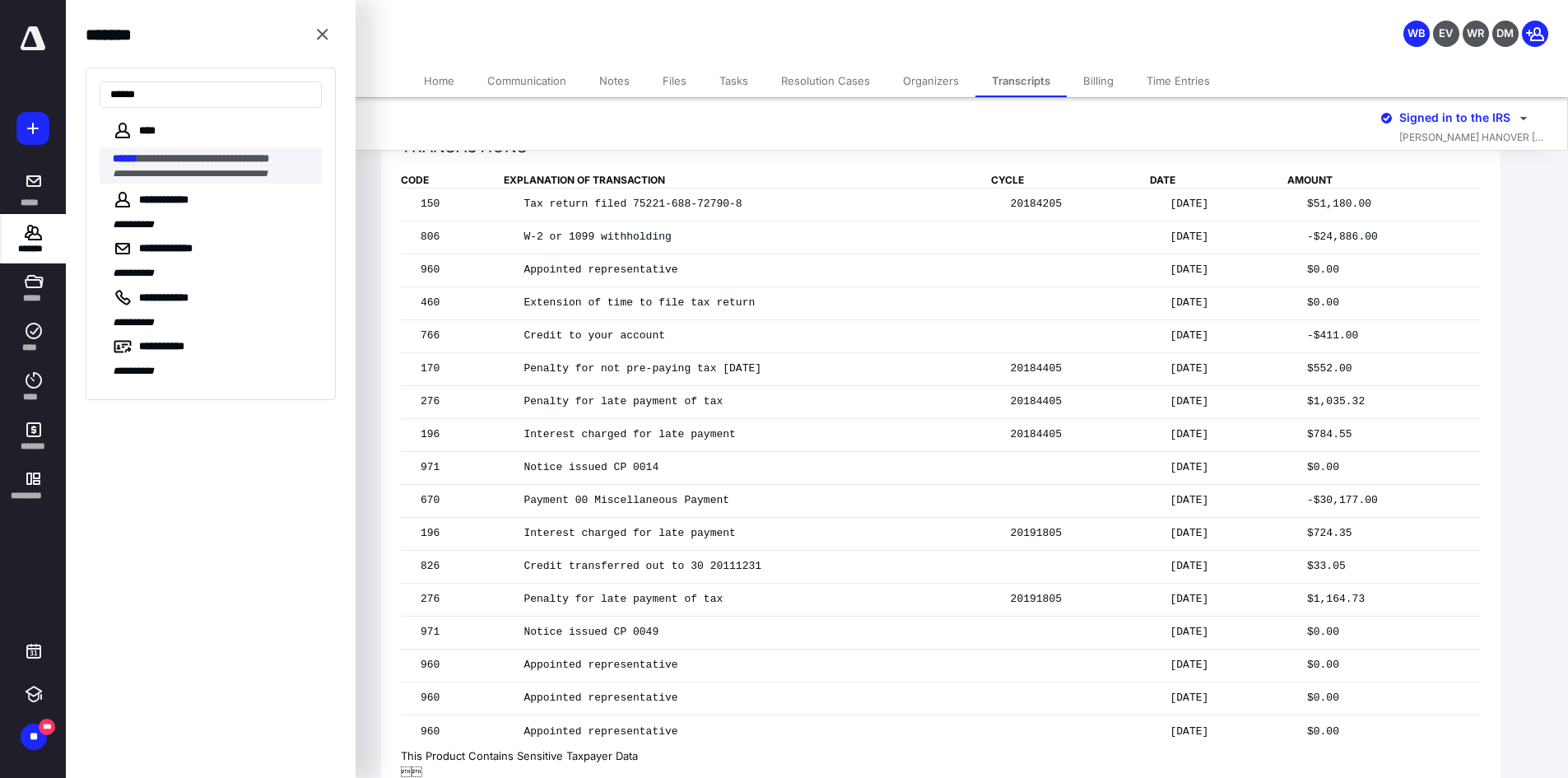 type on "******" 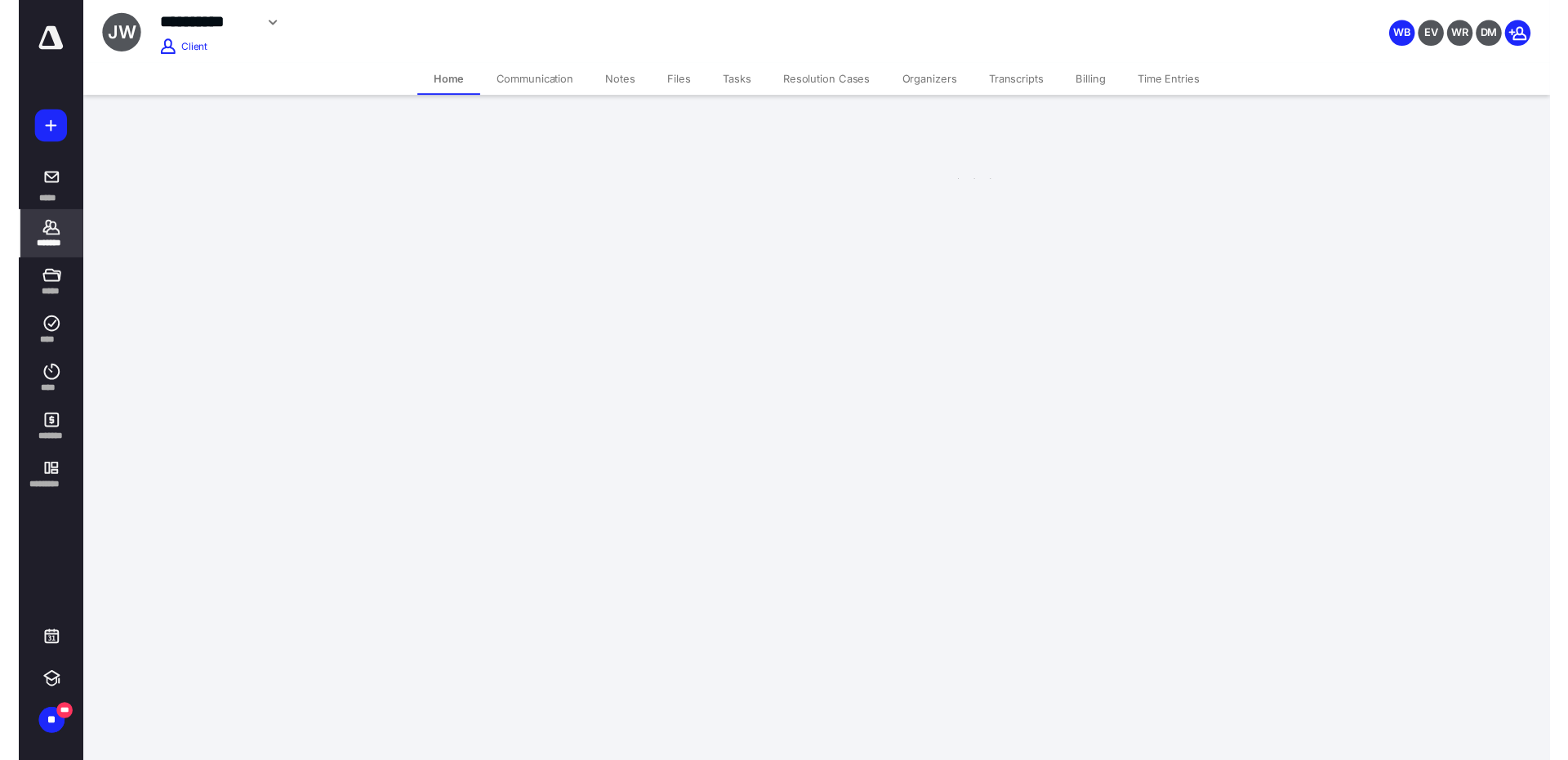 scroll, scrollTop: 0, scrollLeft: 0, axis: both 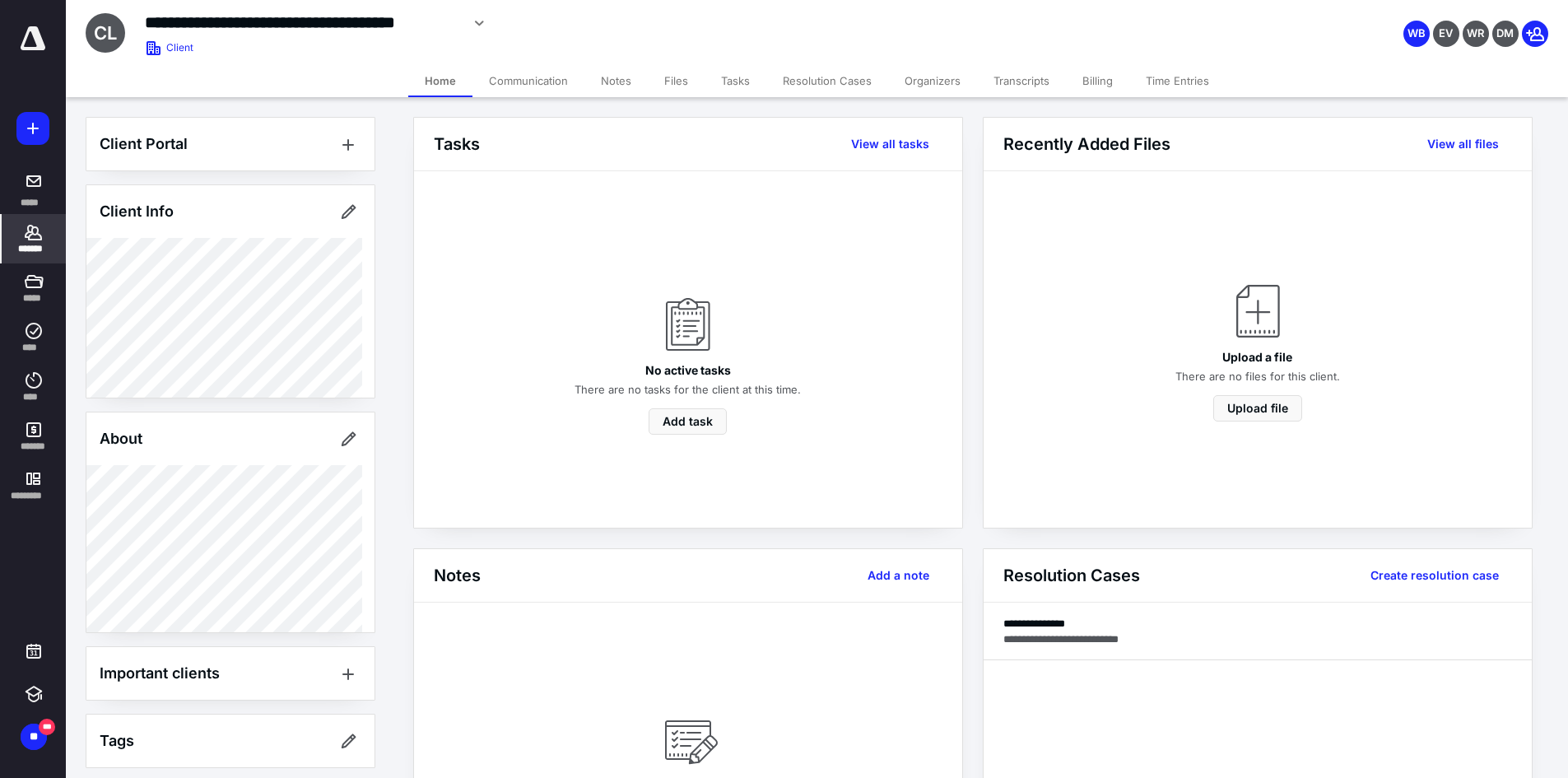 click on "Transcripts" at bounding box center (1021, 81) 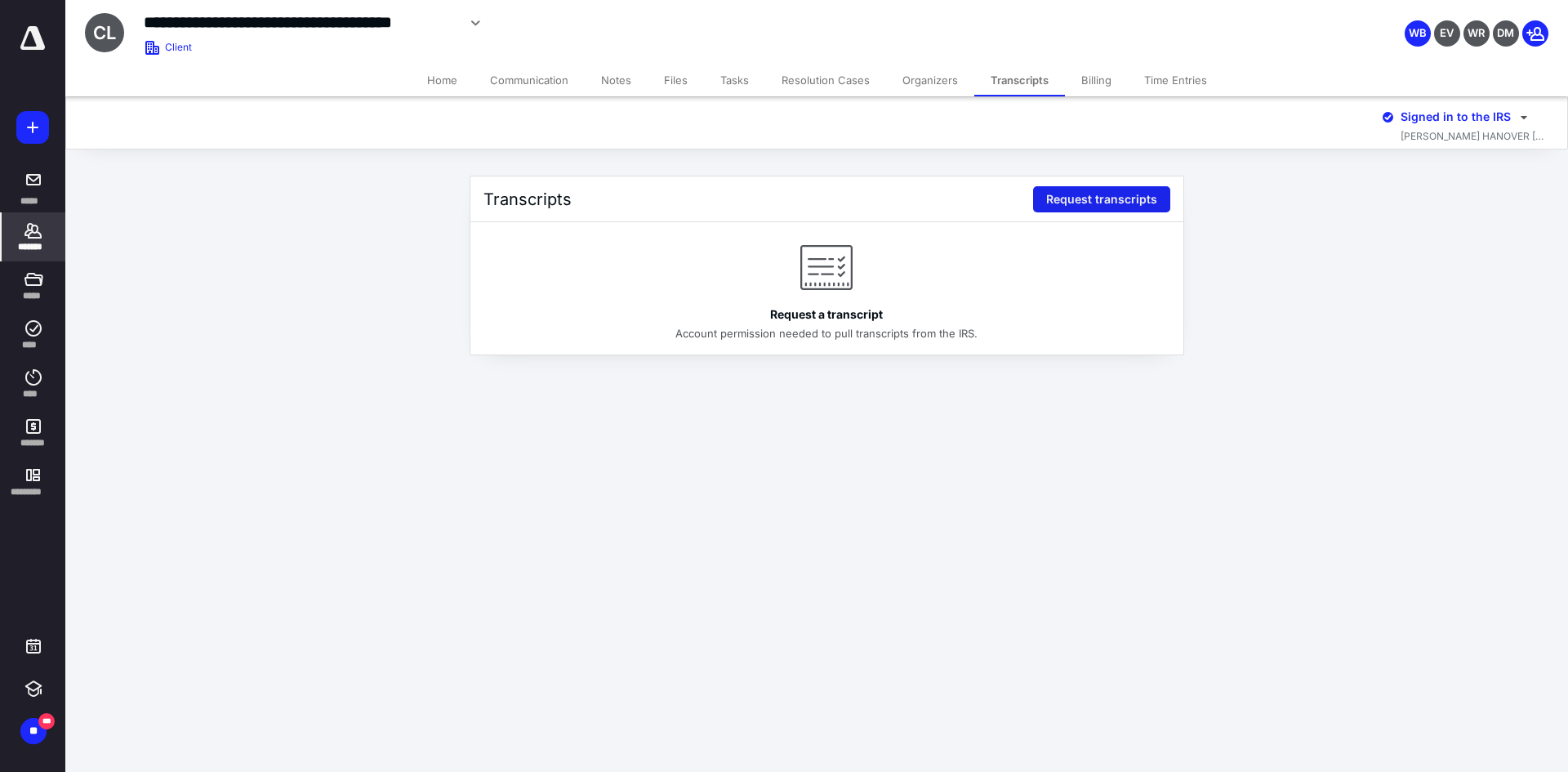 click on "Request transcripts" at bounding box center (1102, 199) 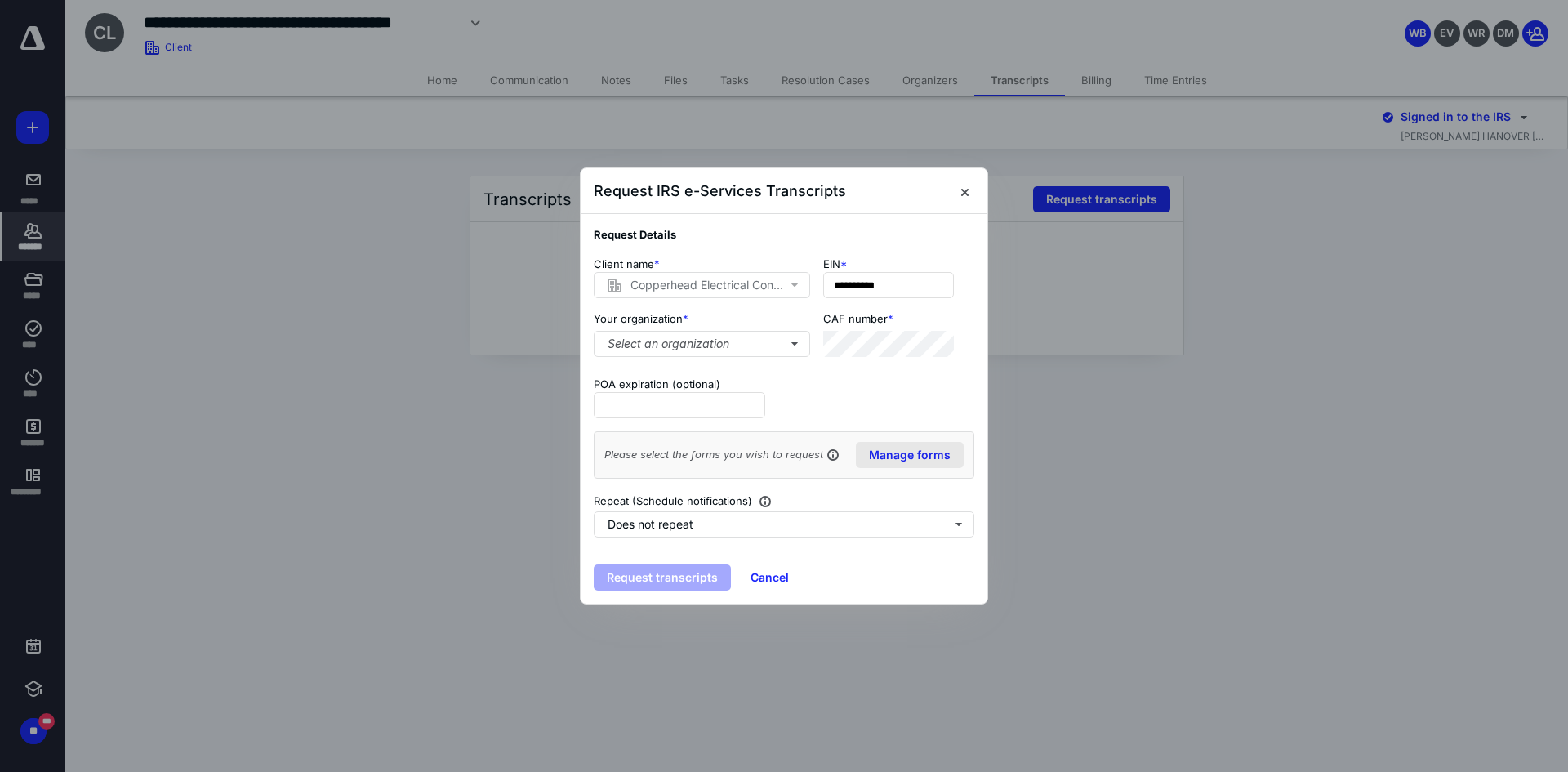 click on "Manage forms" at bounding box center [910, 455] 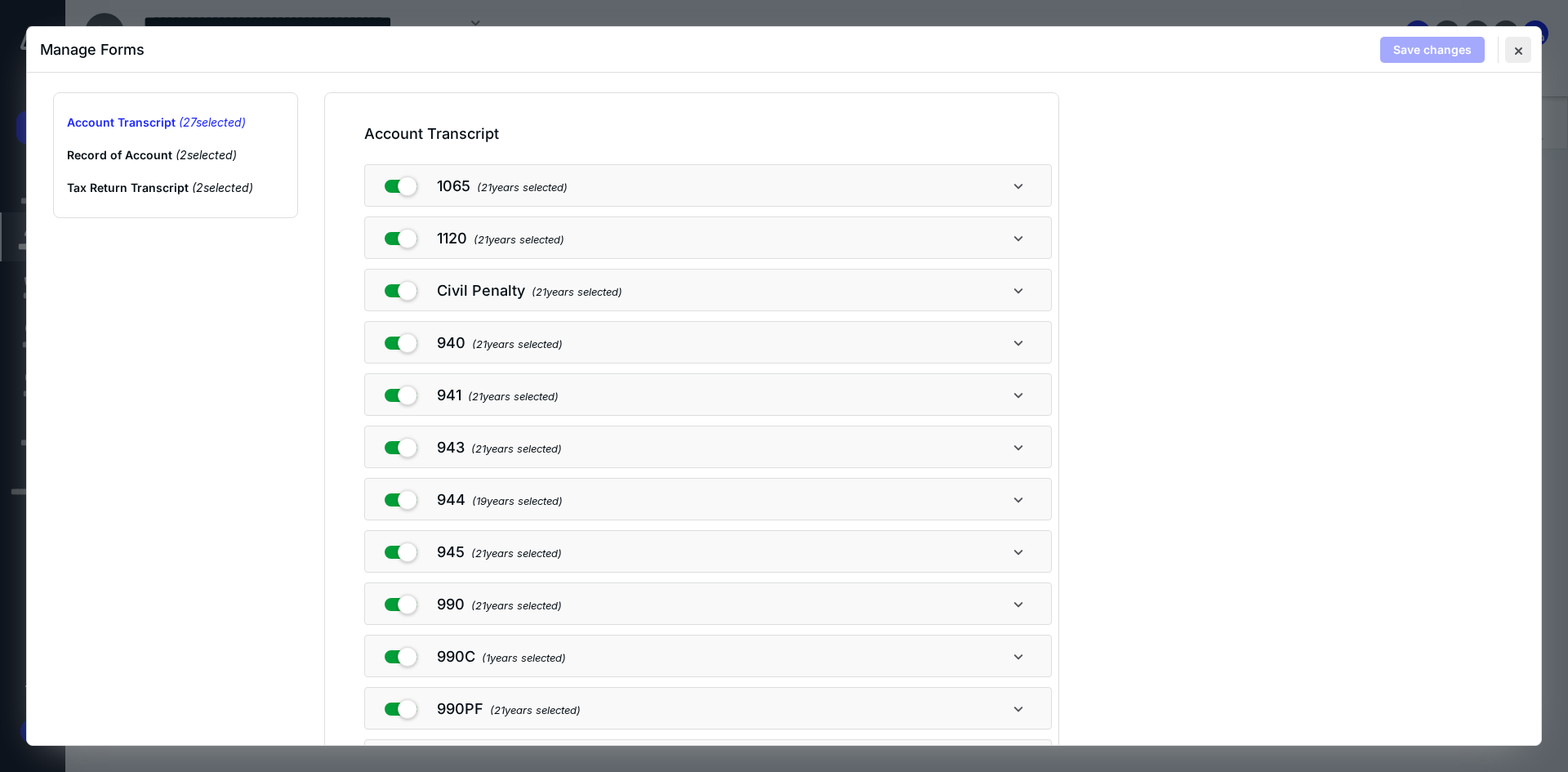 click at bounding box center (1518, 50) 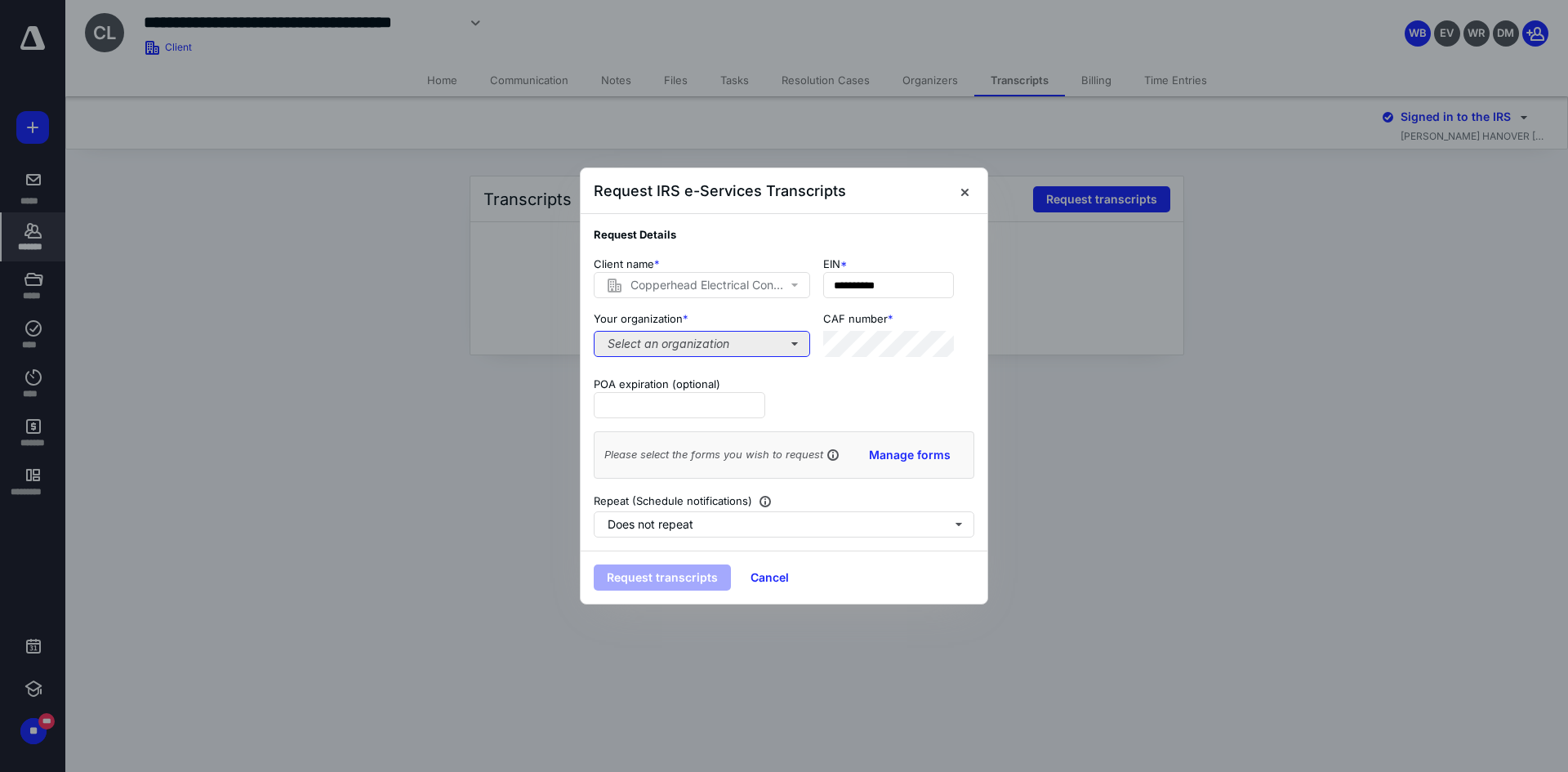 click on "Select an organization" at bounding box center (702, 344) 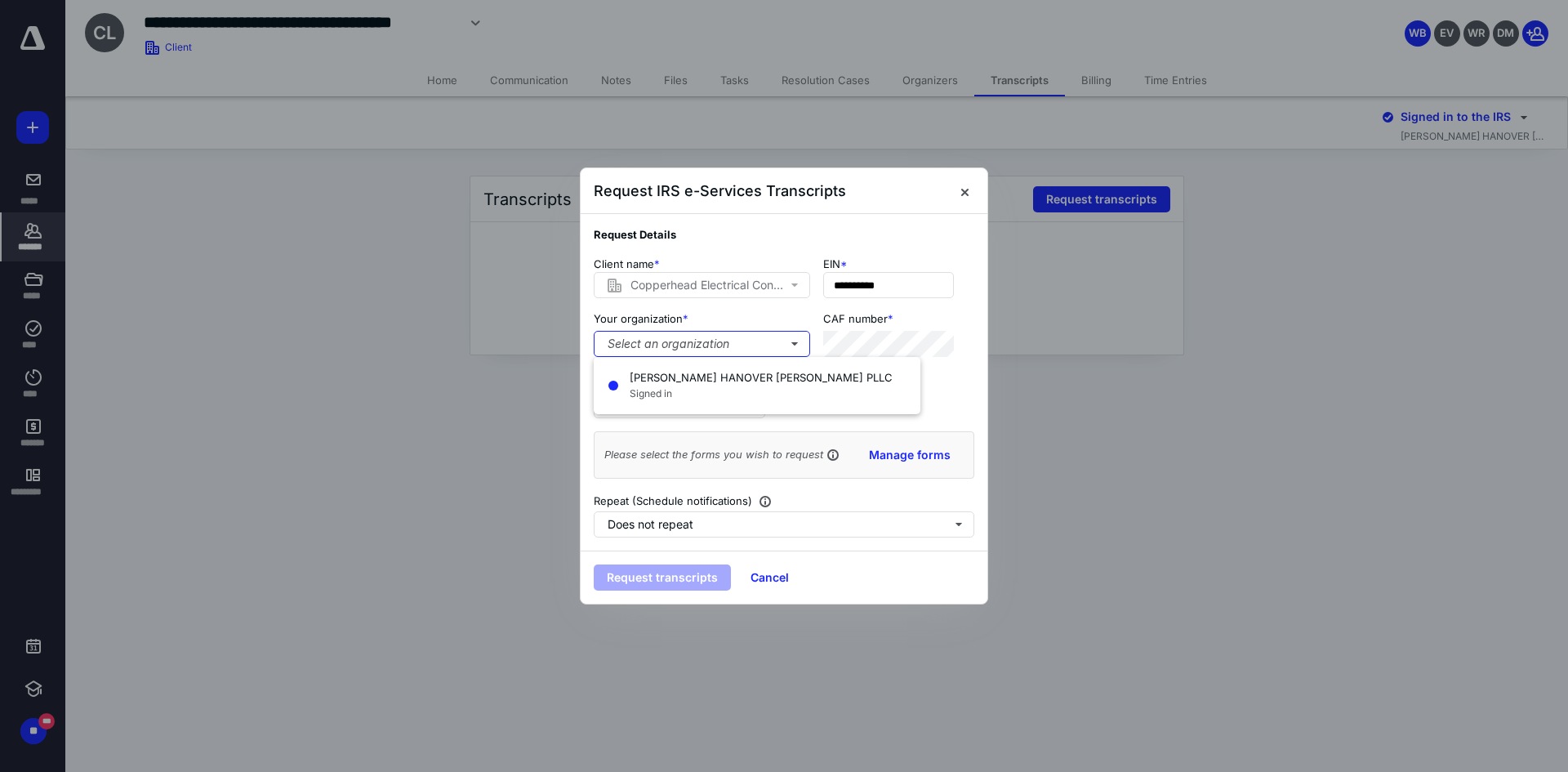 drag, startPoint x: 690, startPoint y: 385, endPoint x: 669, endPoint y: 462, distance: 79.81228 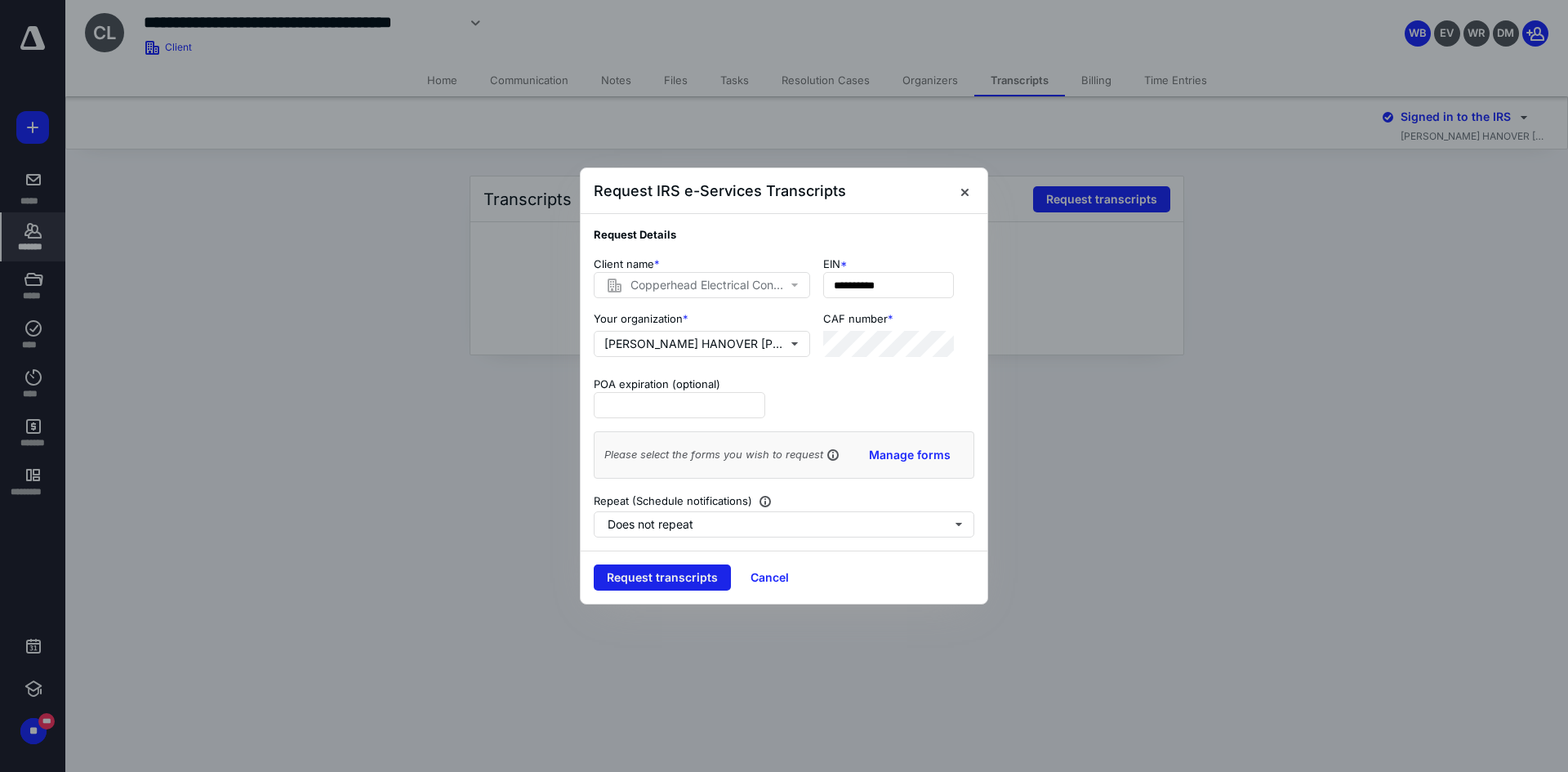 click on "Request transcripts" at bounding box center [662, 578] 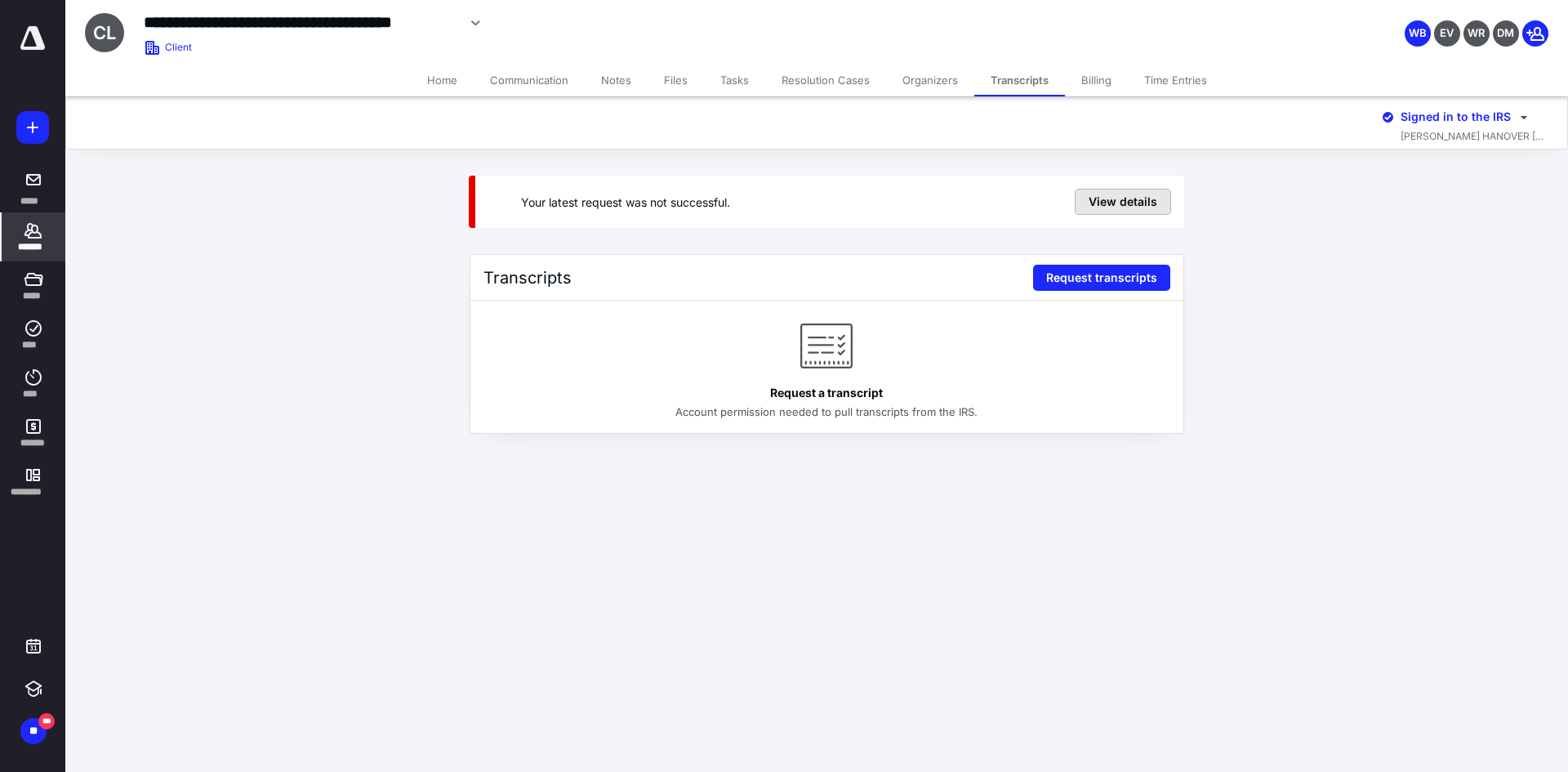 click on "View details" at bounding box center [1123, 202] 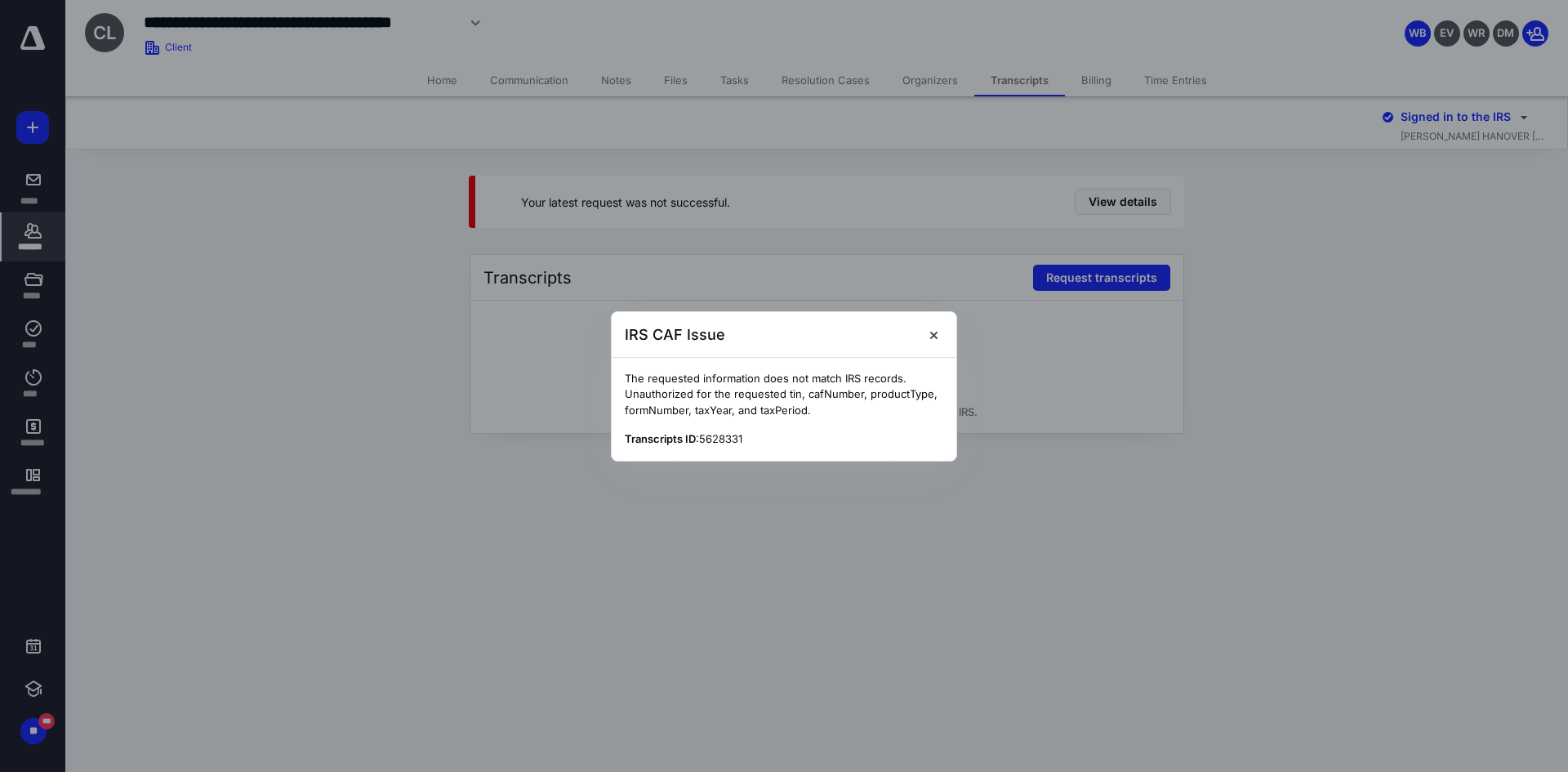 click on "IRS CAF Issue" at bounding box center [784, 335] 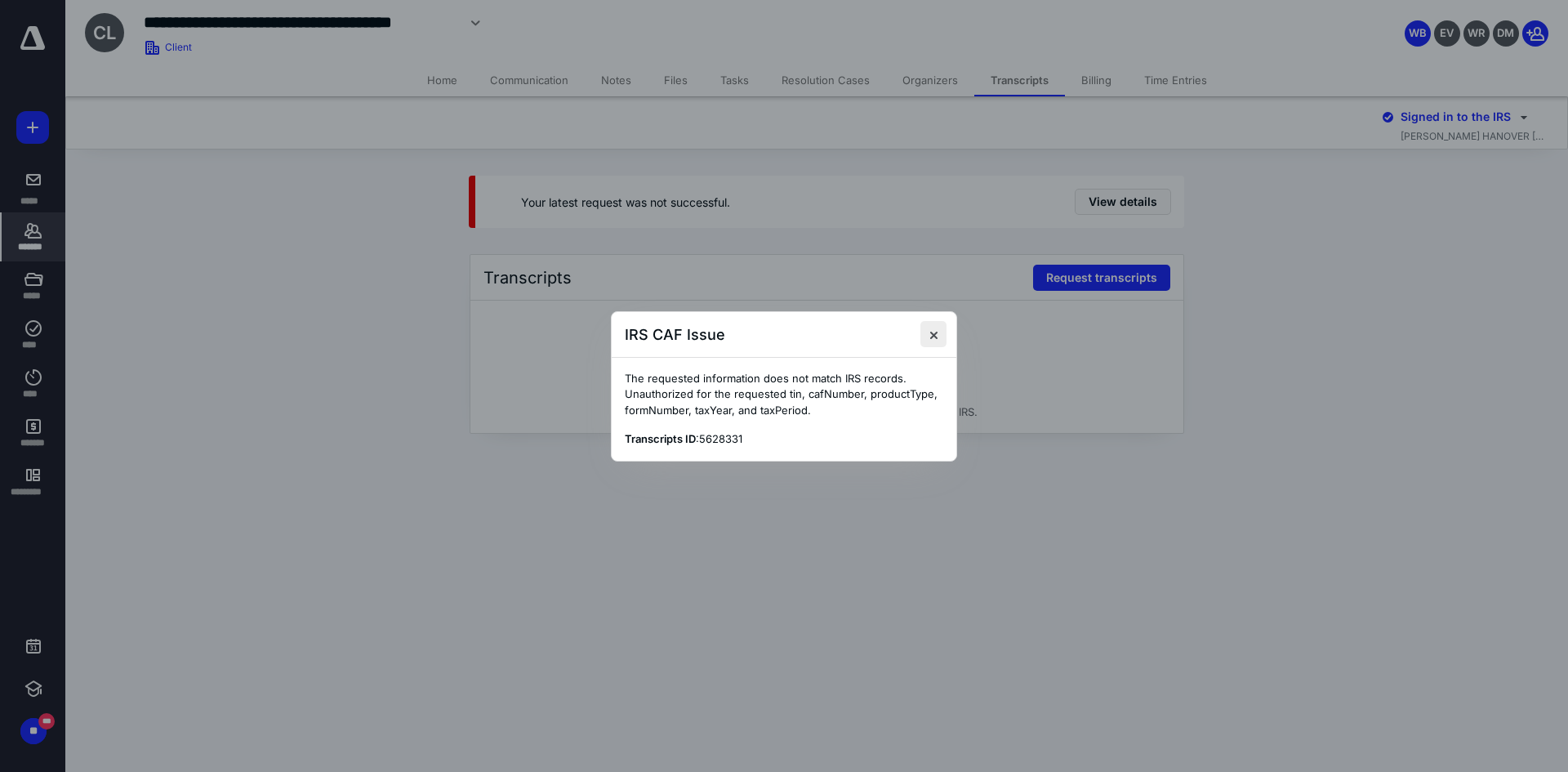 click at bounding box center (933, 334) 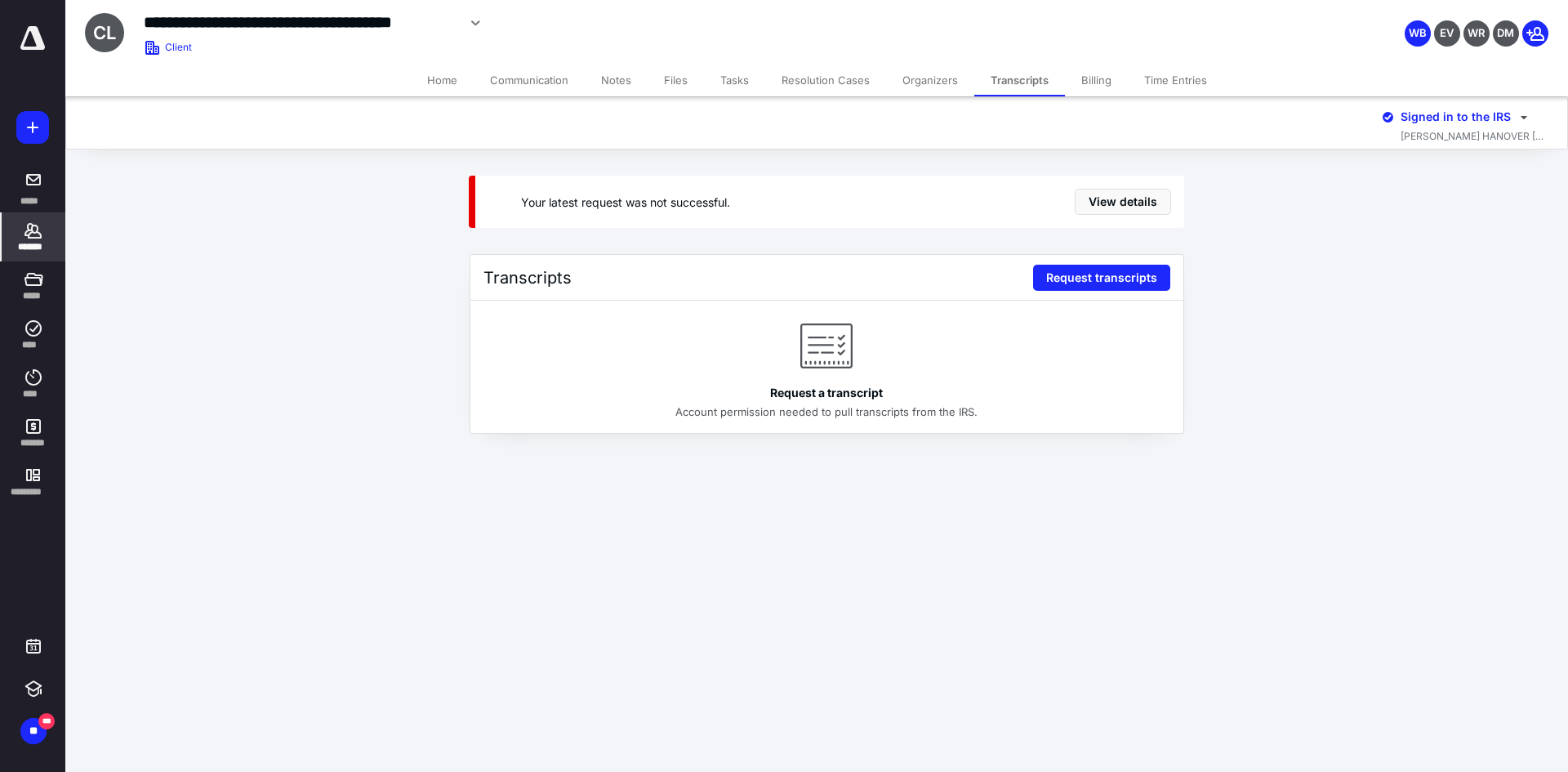 click on "Your latest request was not successful. View details Transcripts Request transcripts Request a transcript Account permission needed to pull transcripts from the IRS." at bounding box center (817, 292) 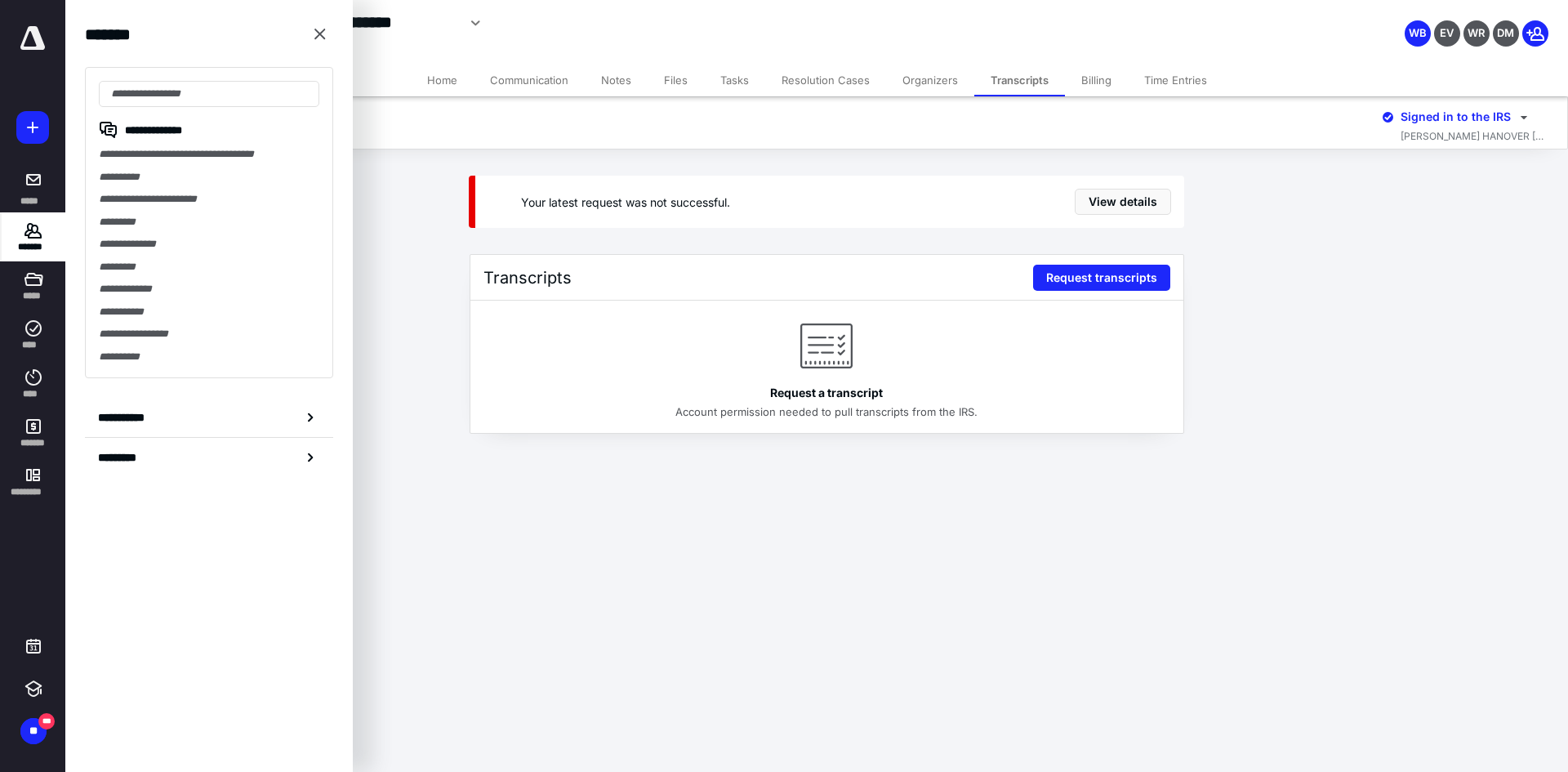click on "**********" at bounding box center (209, 177) 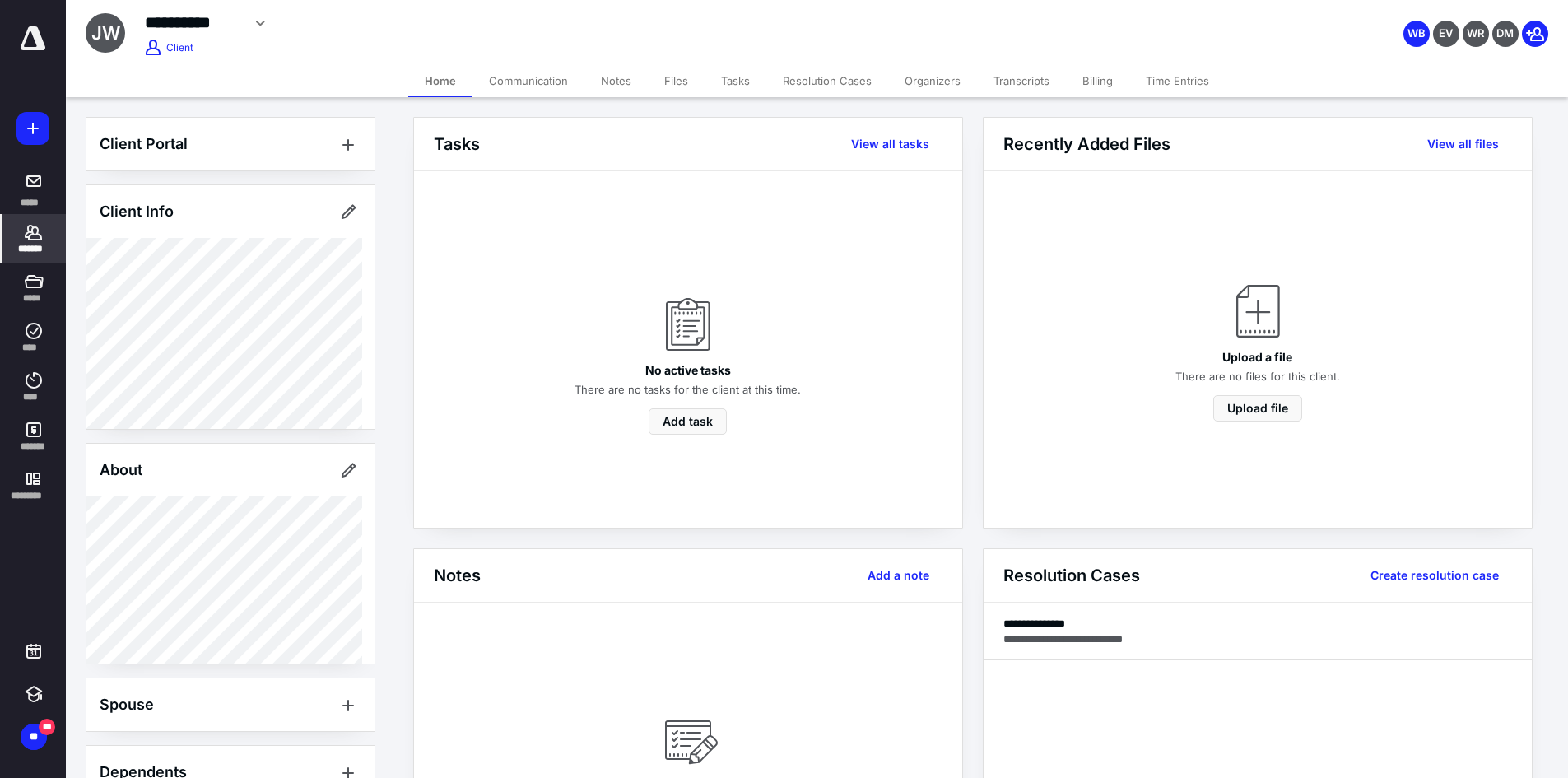 click on "Tasks" at bounding box center [735, 81] 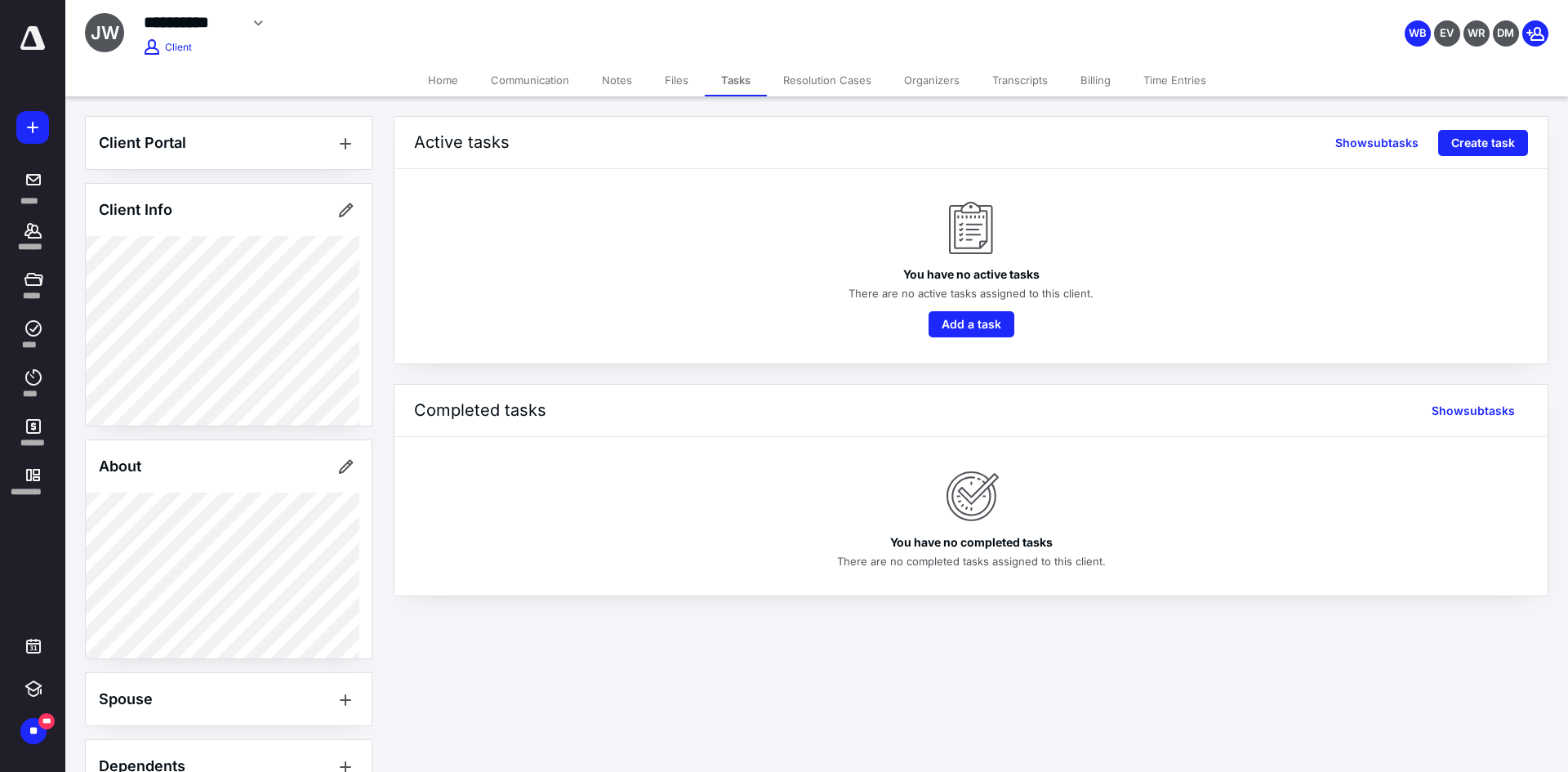 click on "Transcripts" at bounding box center (1020, 80) 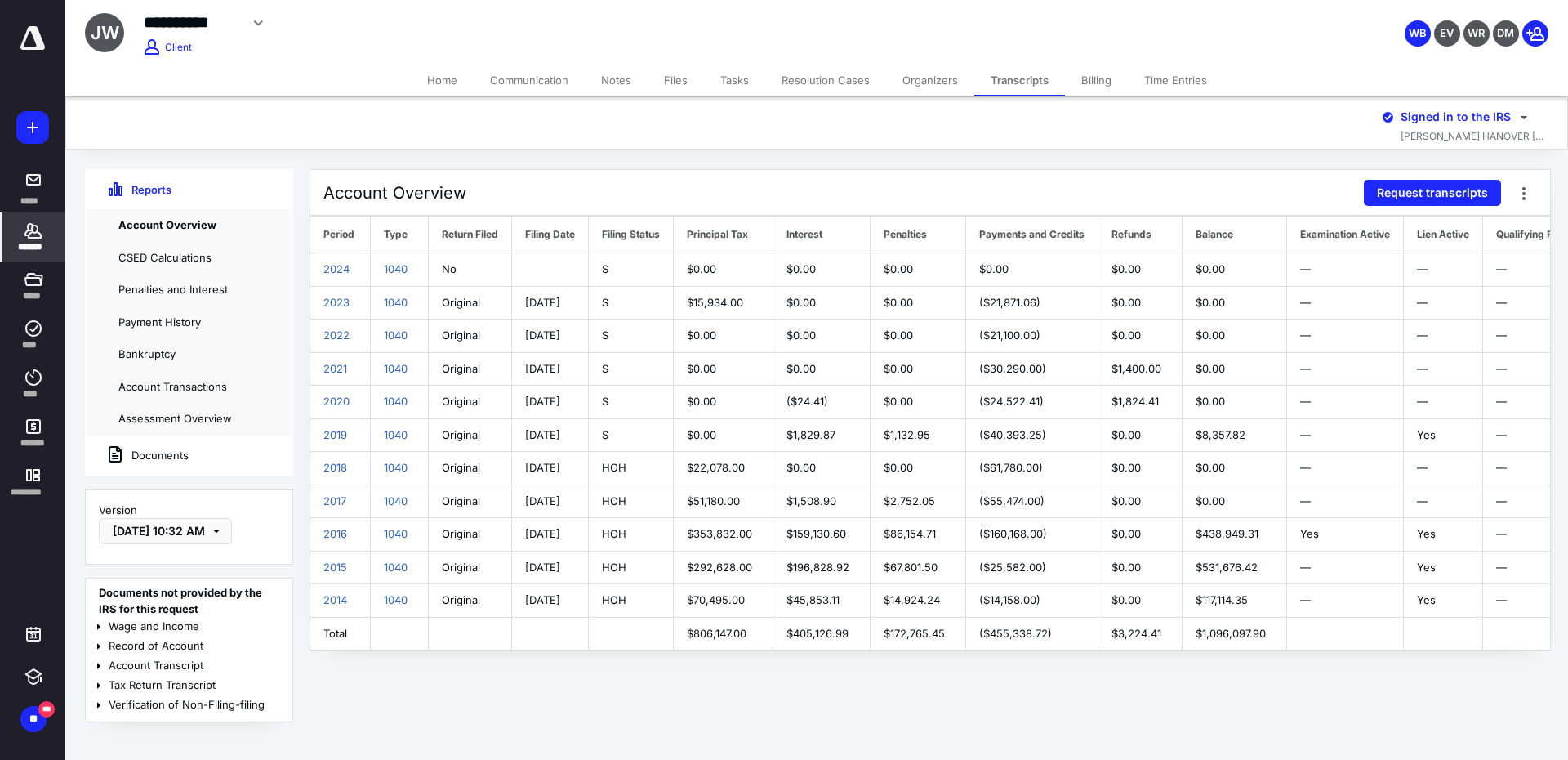 click on "$8,357.82" at bounding box center (1235, 435) 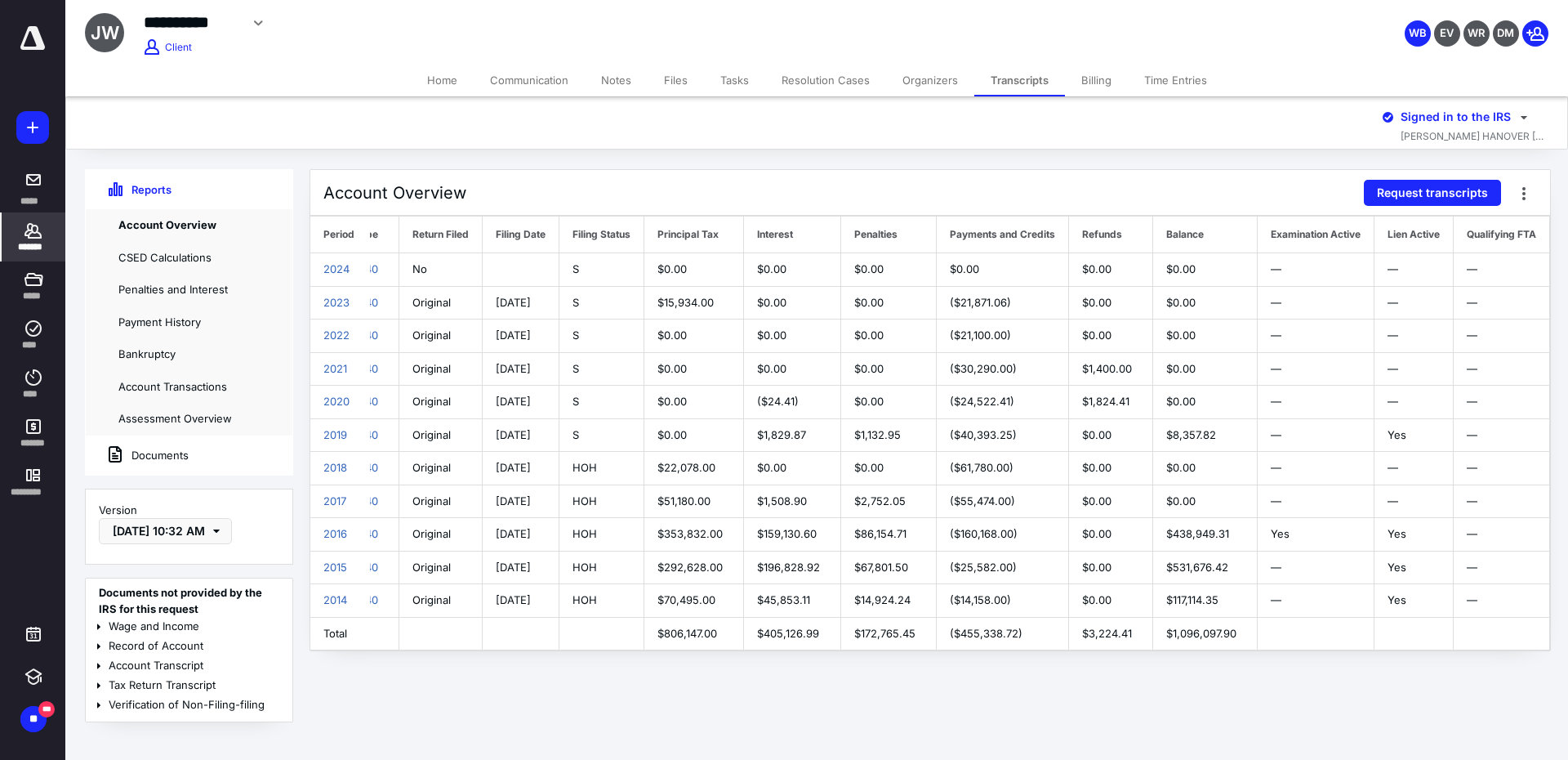scroll, scrollTop: 0, scrollLeft: 53, axis: horizontal 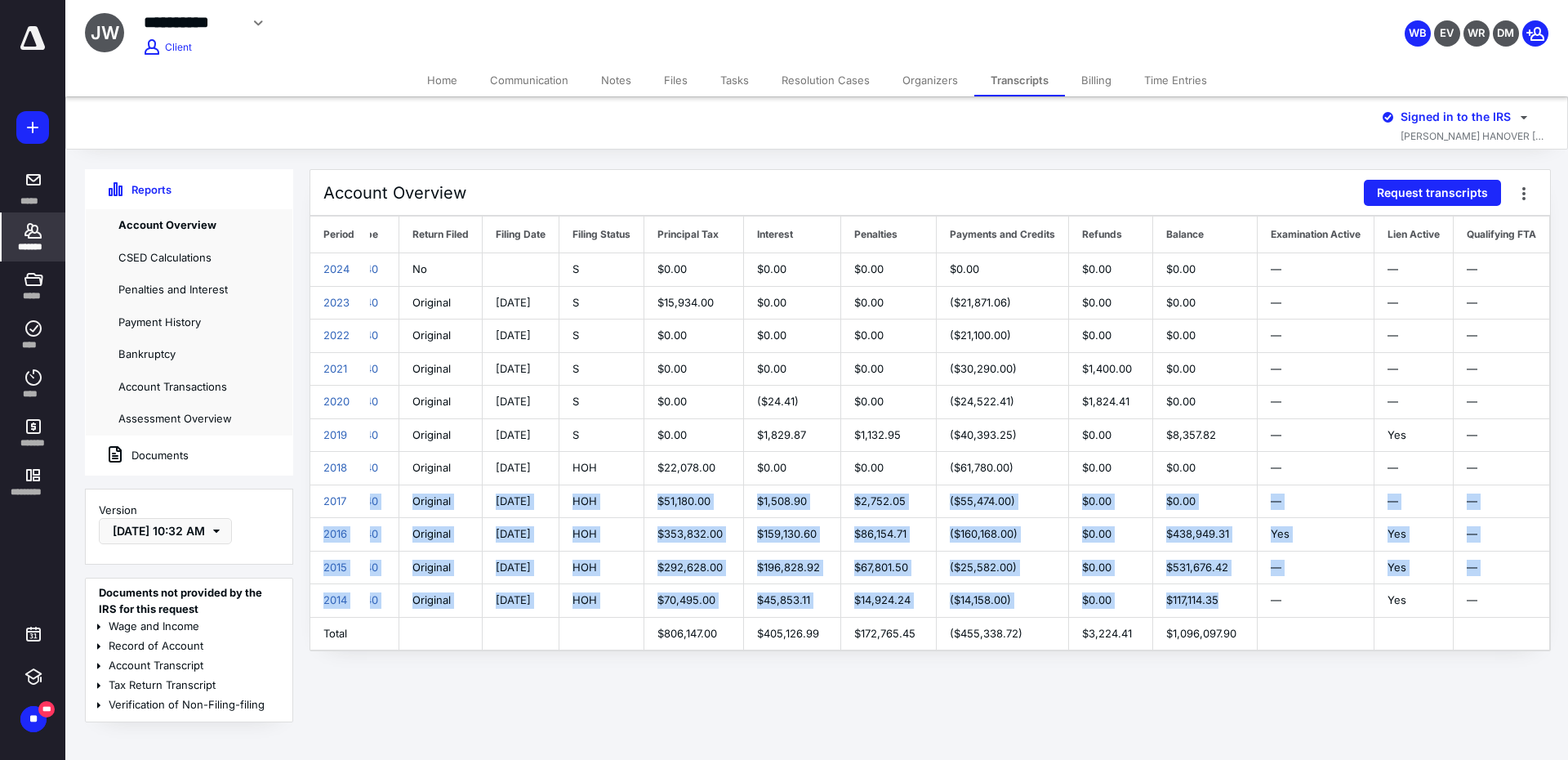 drag, startPoint x: 1232, startPoint y: 602, endPoint x: 399, endPoint y: 471, distance: 843.2378 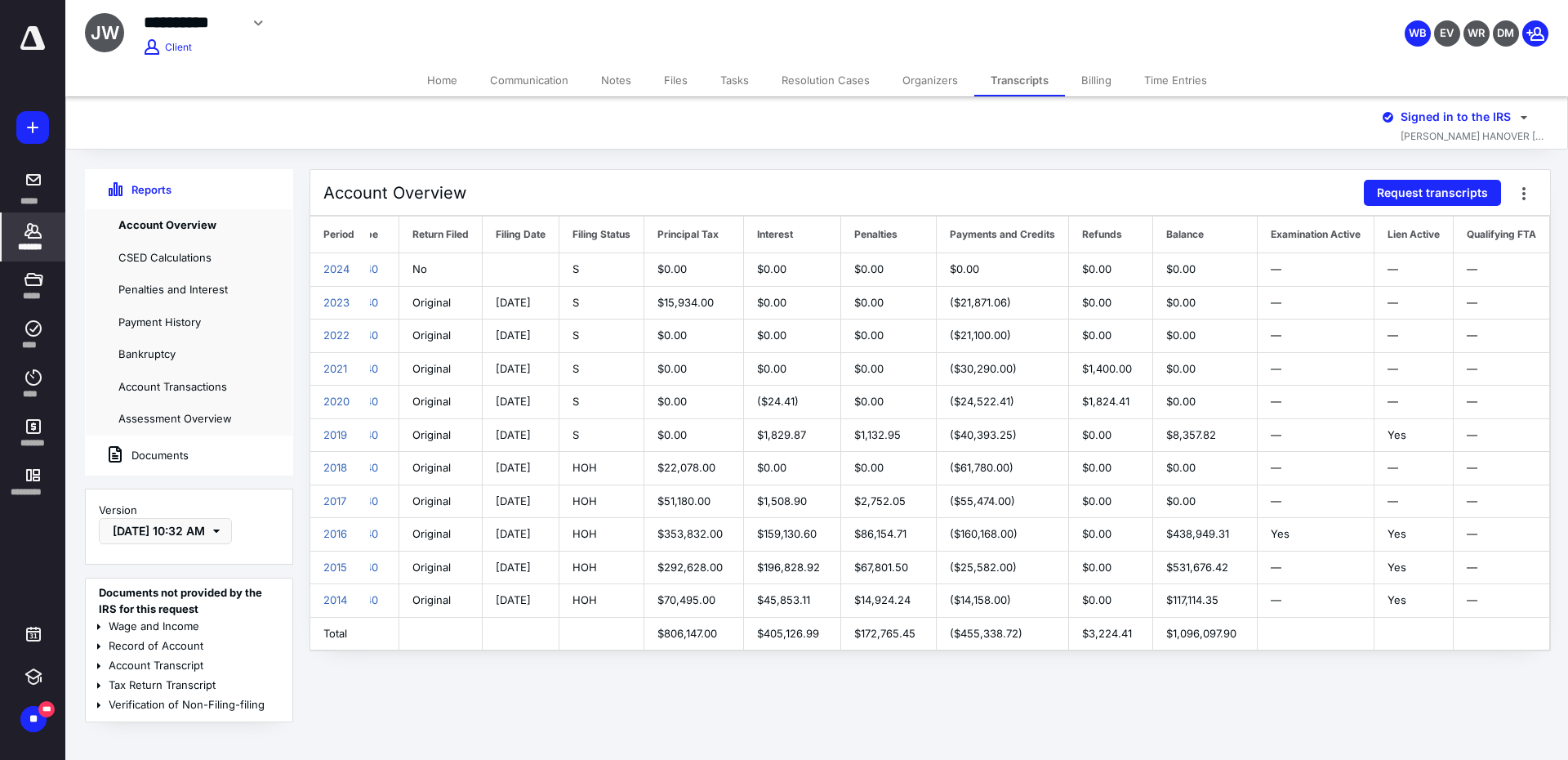 click on "12/02/2019" at bounding box center [521, 468] 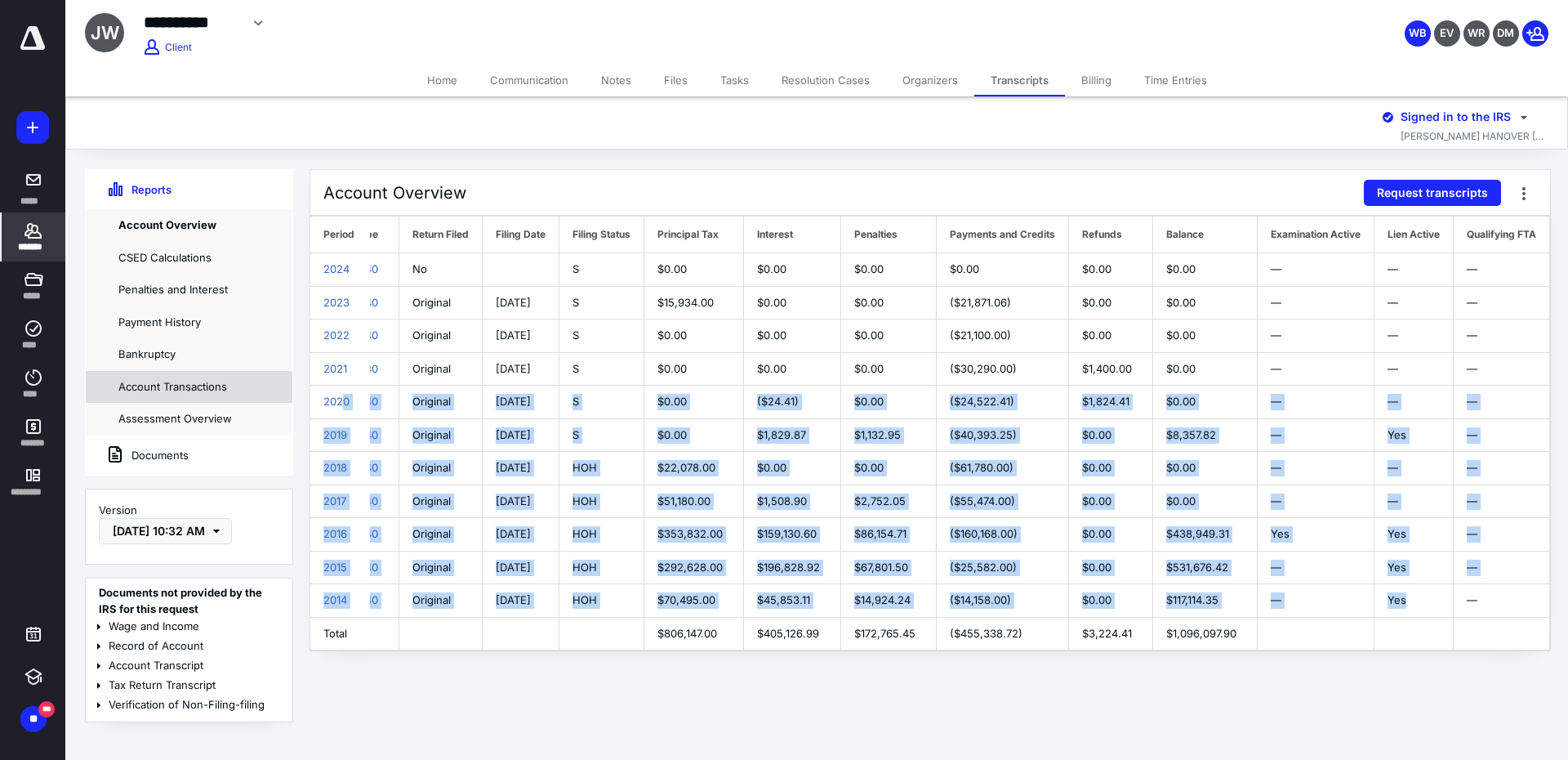 scroll, scrollTop: 0, scrollLeft: 0, axis: both 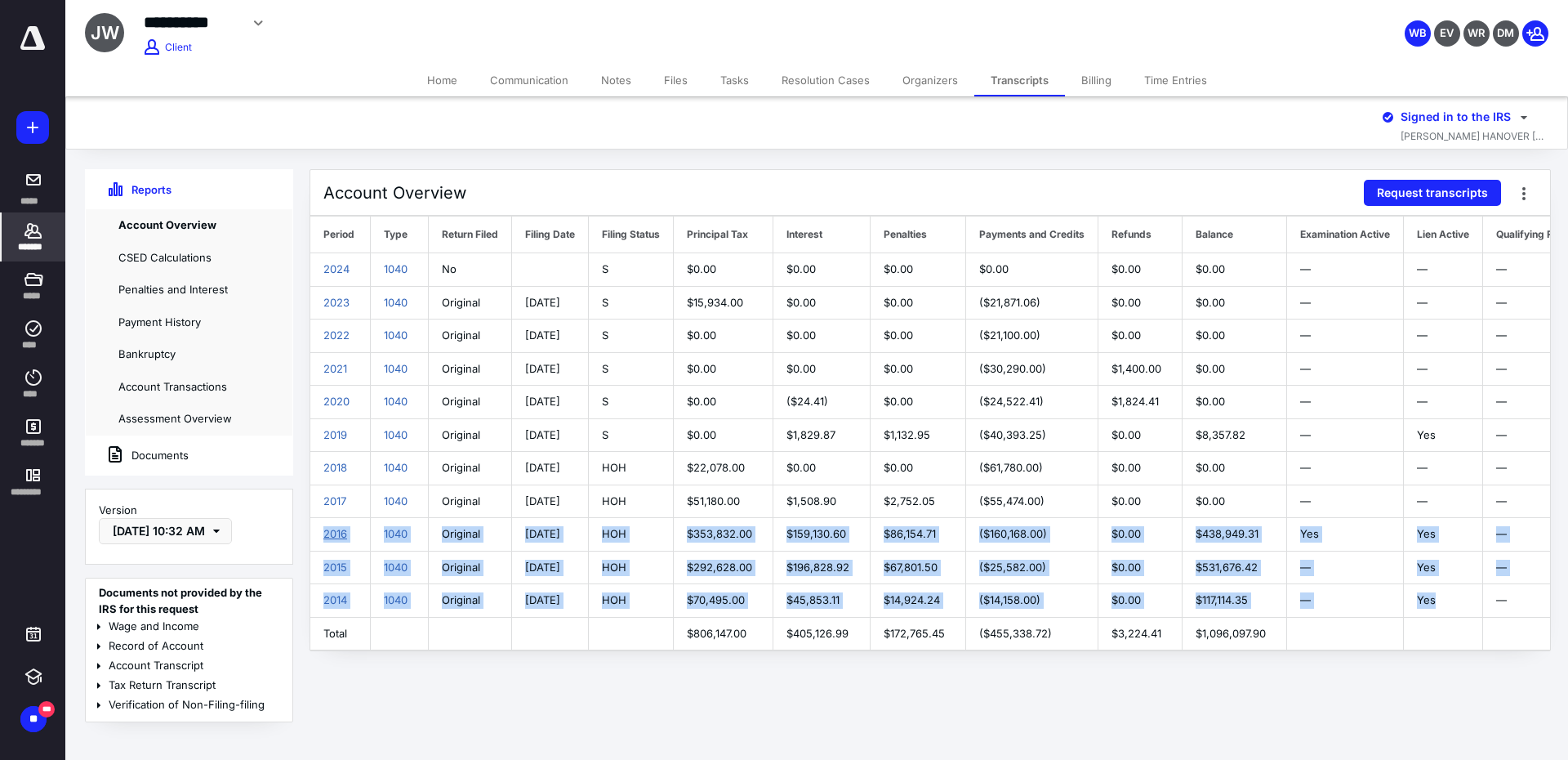 drag, startPoint x: 1432, startPoint y: 596, endPoint x: 324, endPoint y: 530, distance: 1109.964 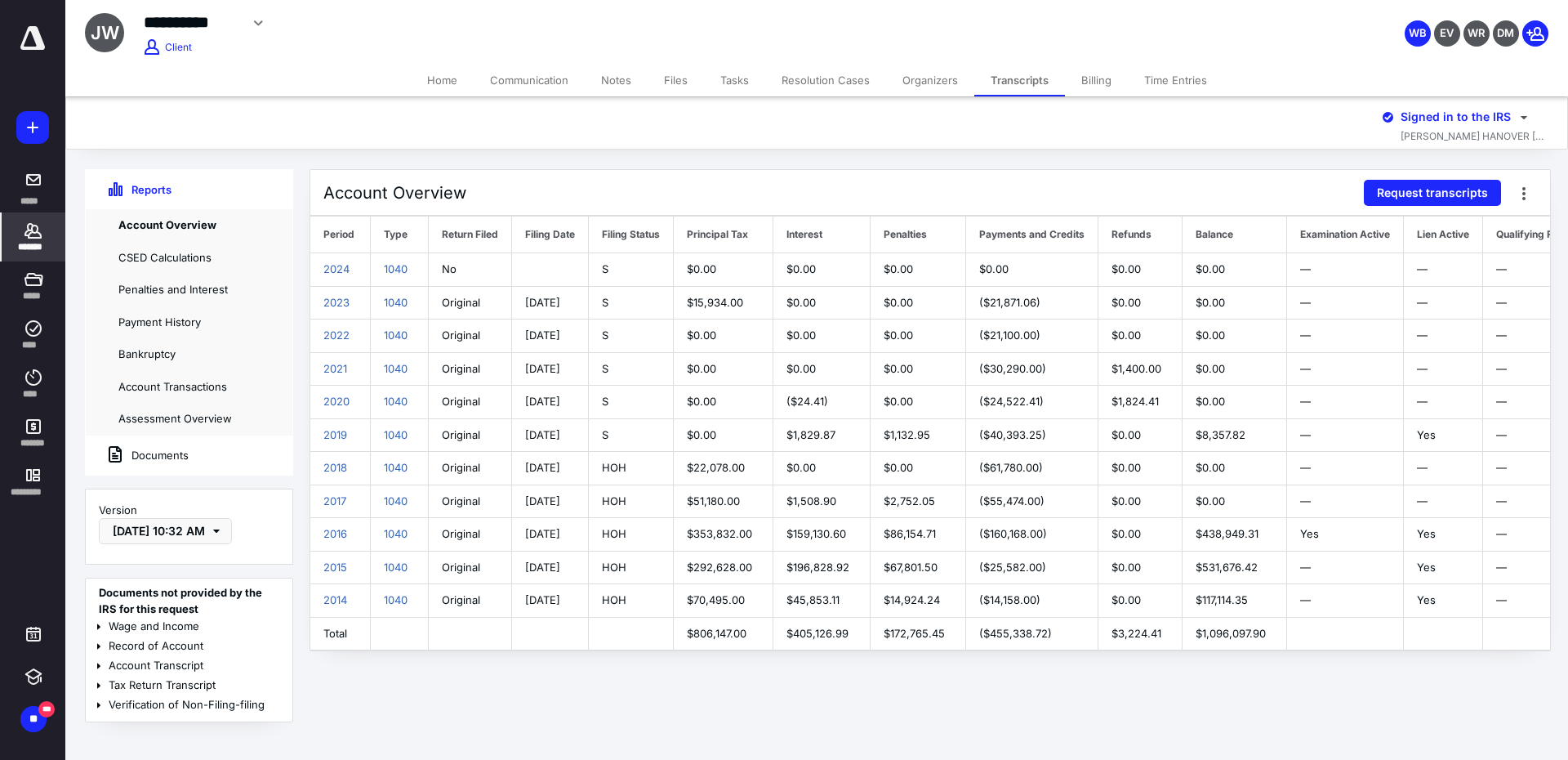 click on "HOH" at bounding box center [631, 468] 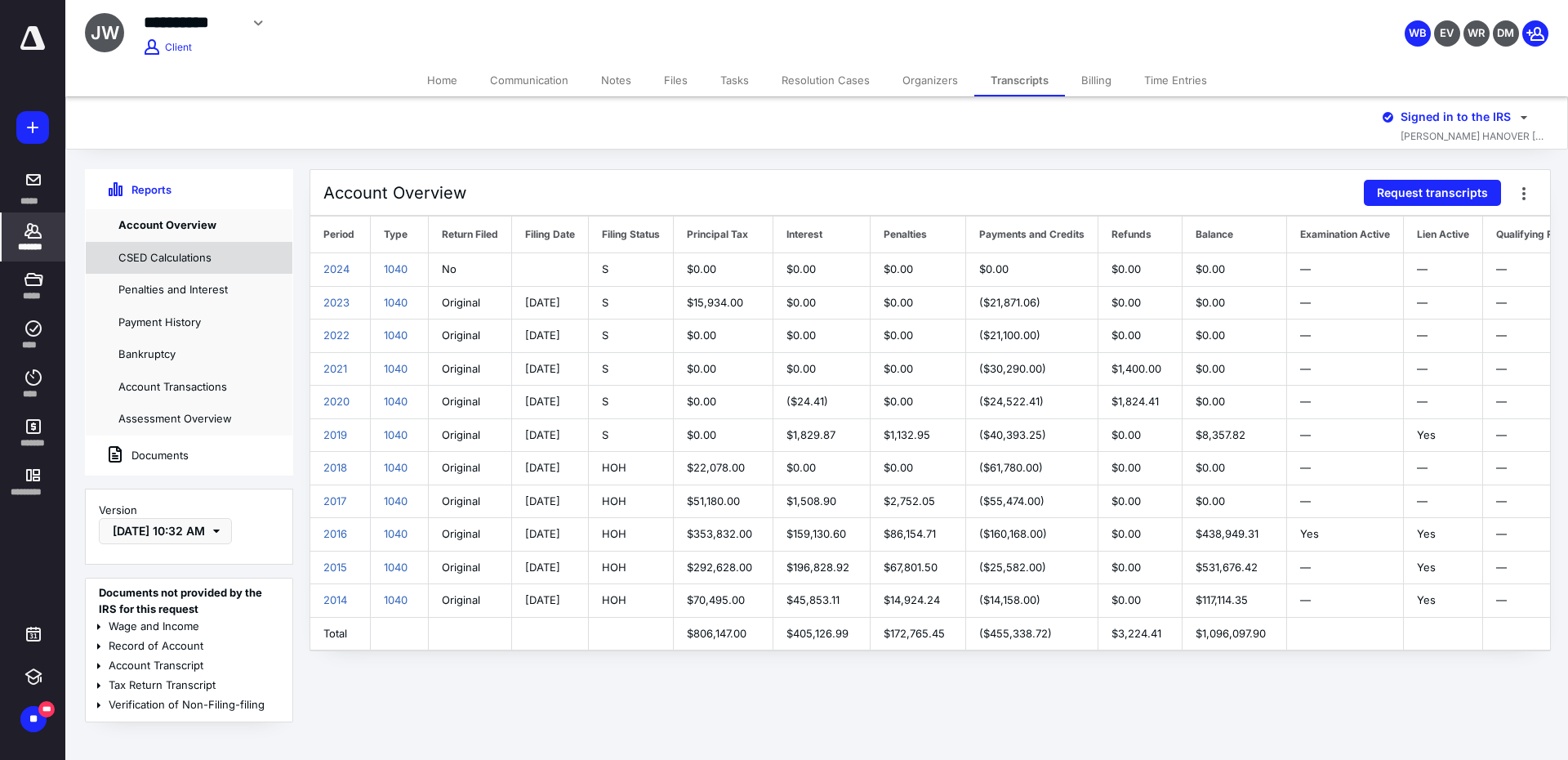 click on "CSED Calculations" at bounding box center [189, 258] 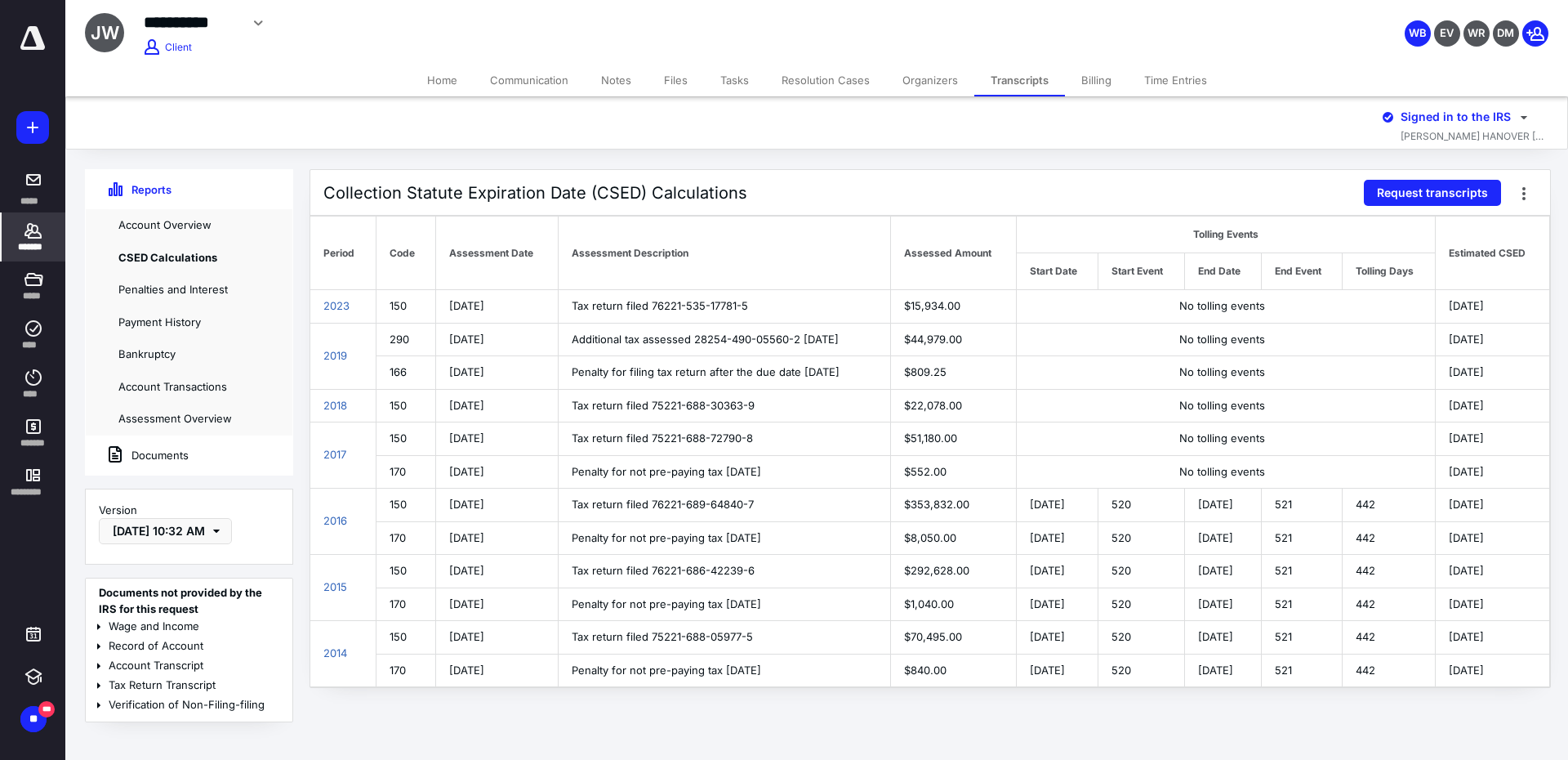click on "521" at bounding box center (1301, 637) 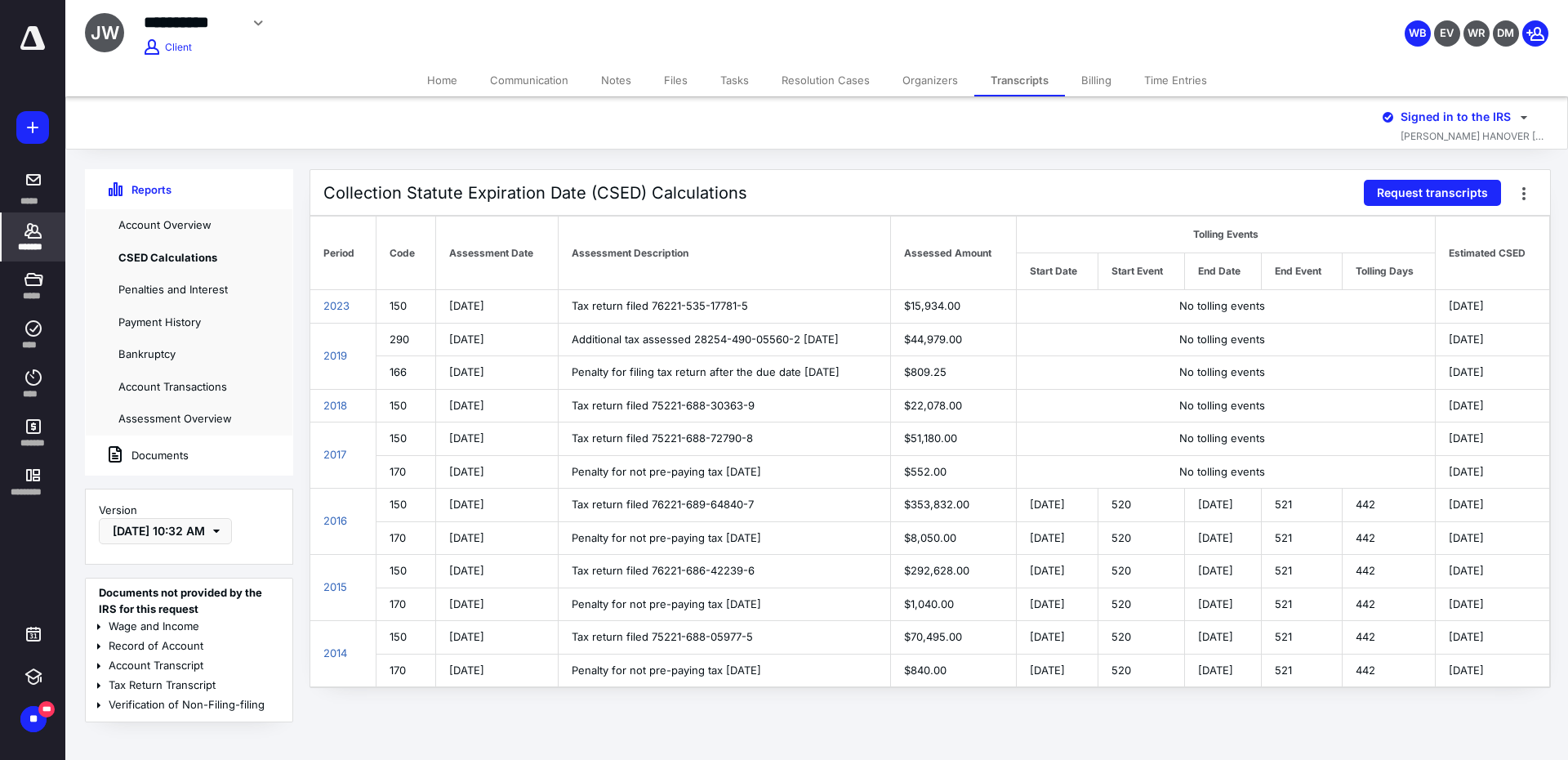 drag, startPoint x: 1001, startPoint y: 82, endPoint x: 989, endPoint y: 74, distance: 14.422205 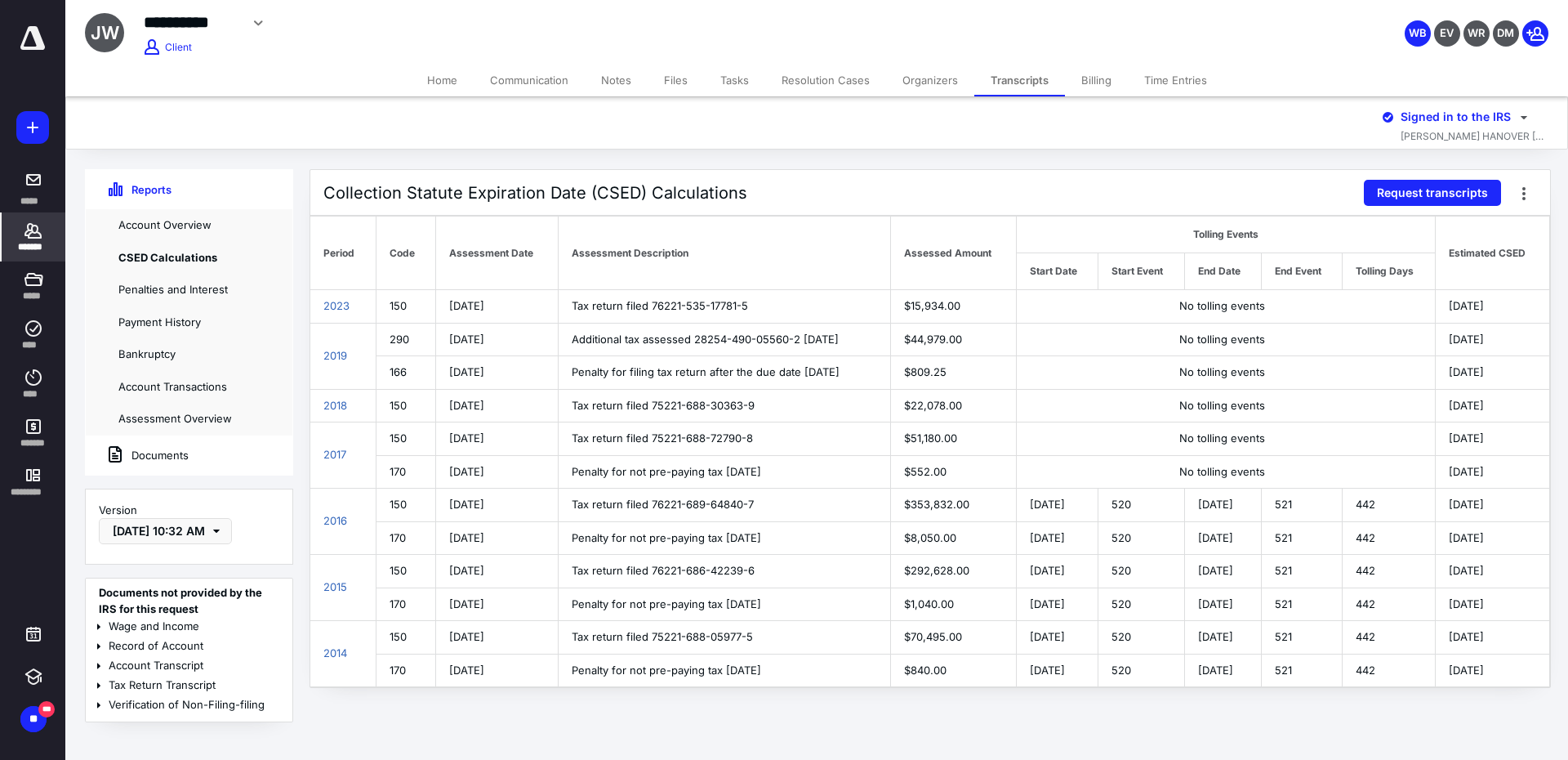 click on "*******" at bounding box center (33, 237) 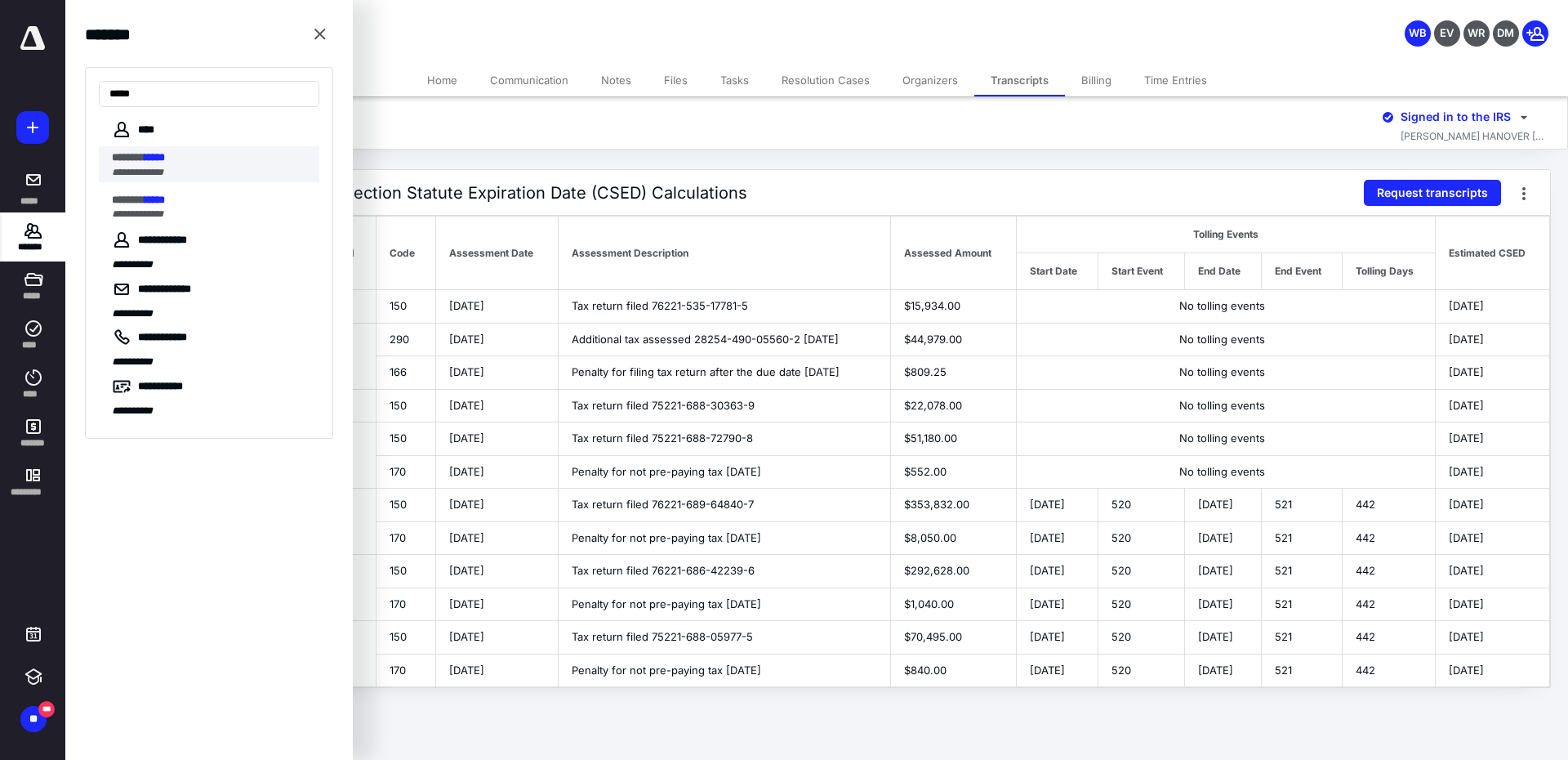 type on "*****" 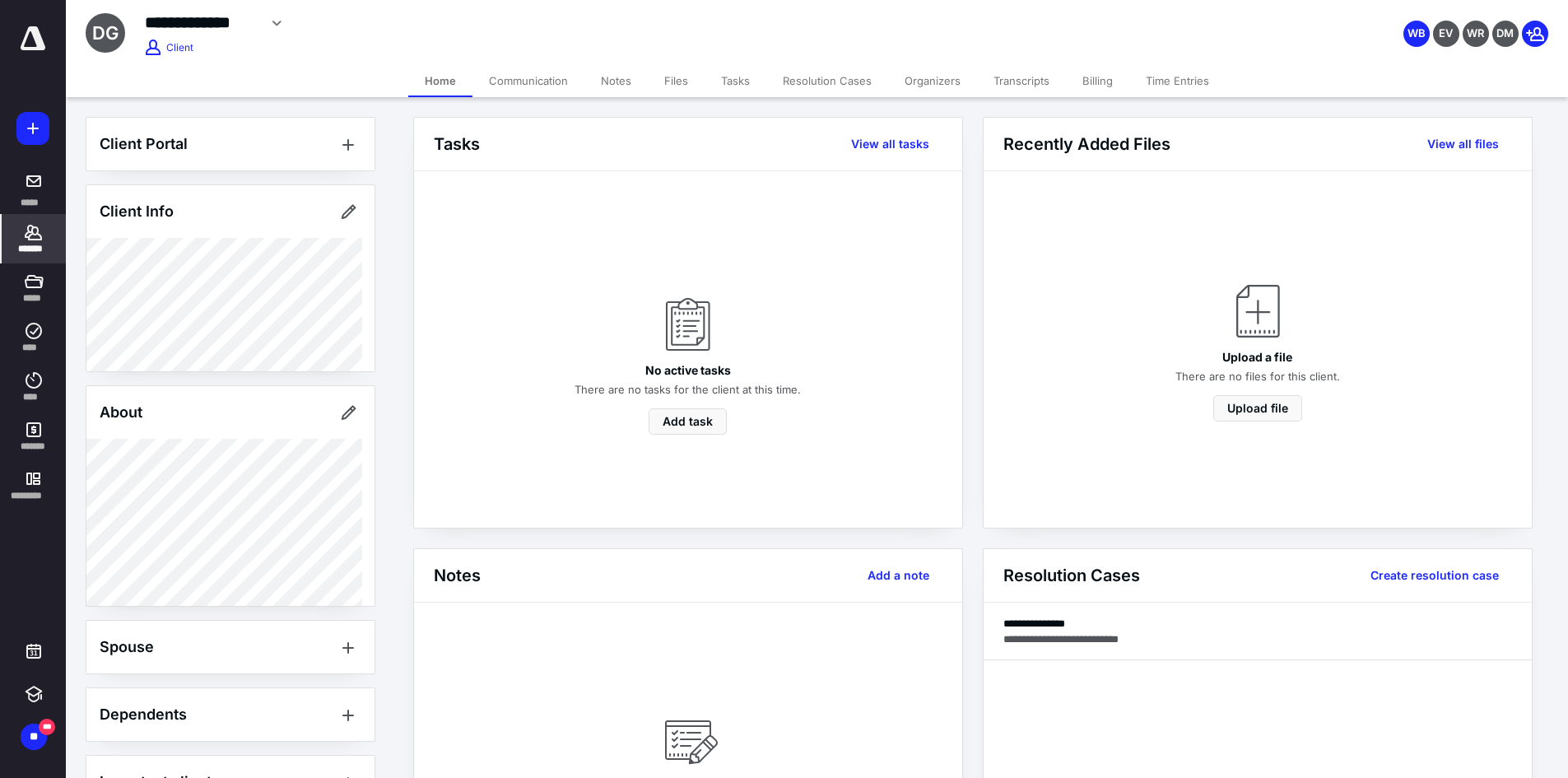 click on "Transcripts" at bounding box center (1021, 81) 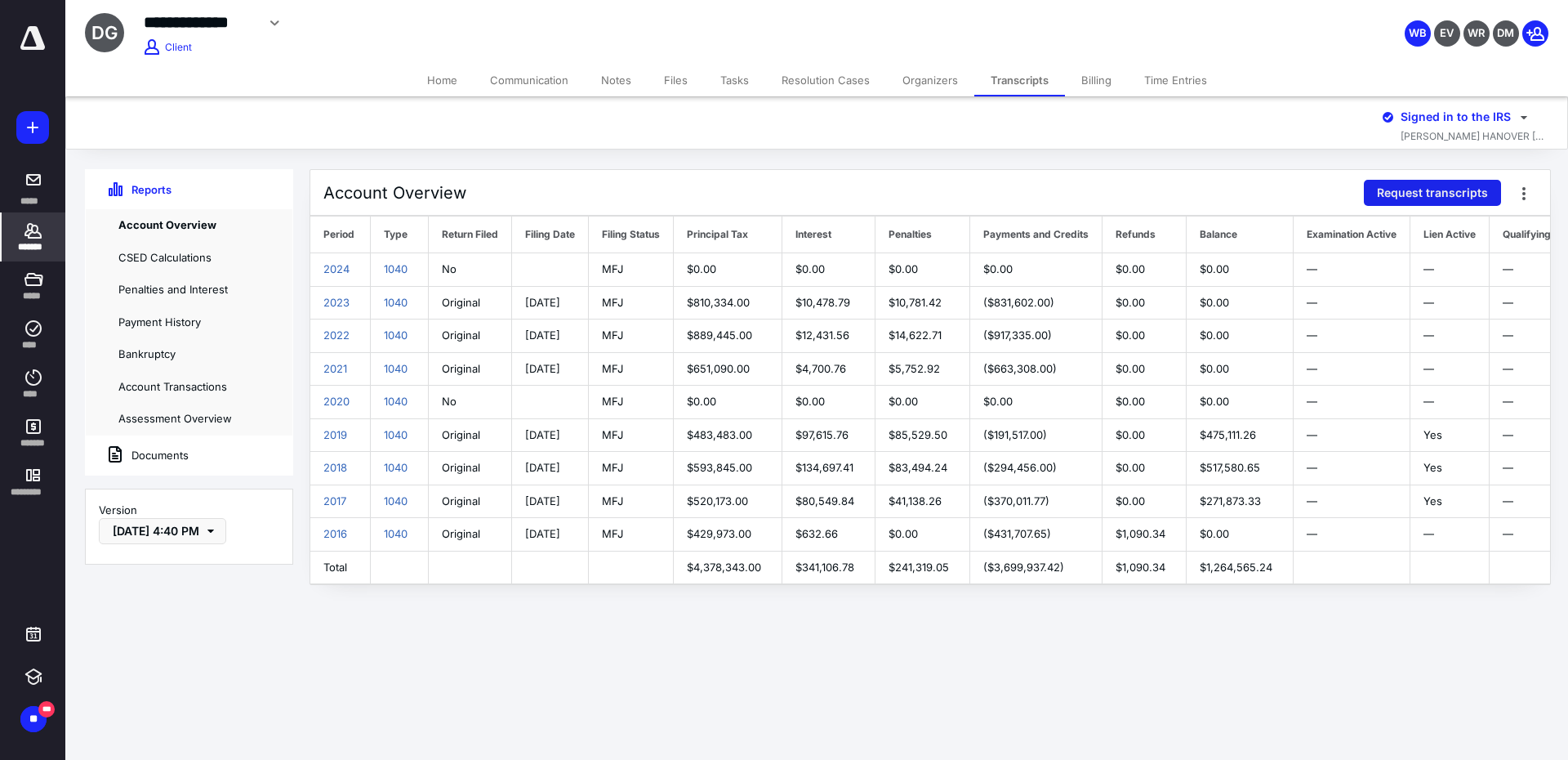 click on "Request transcripts" at bounding box center (1432, 193) 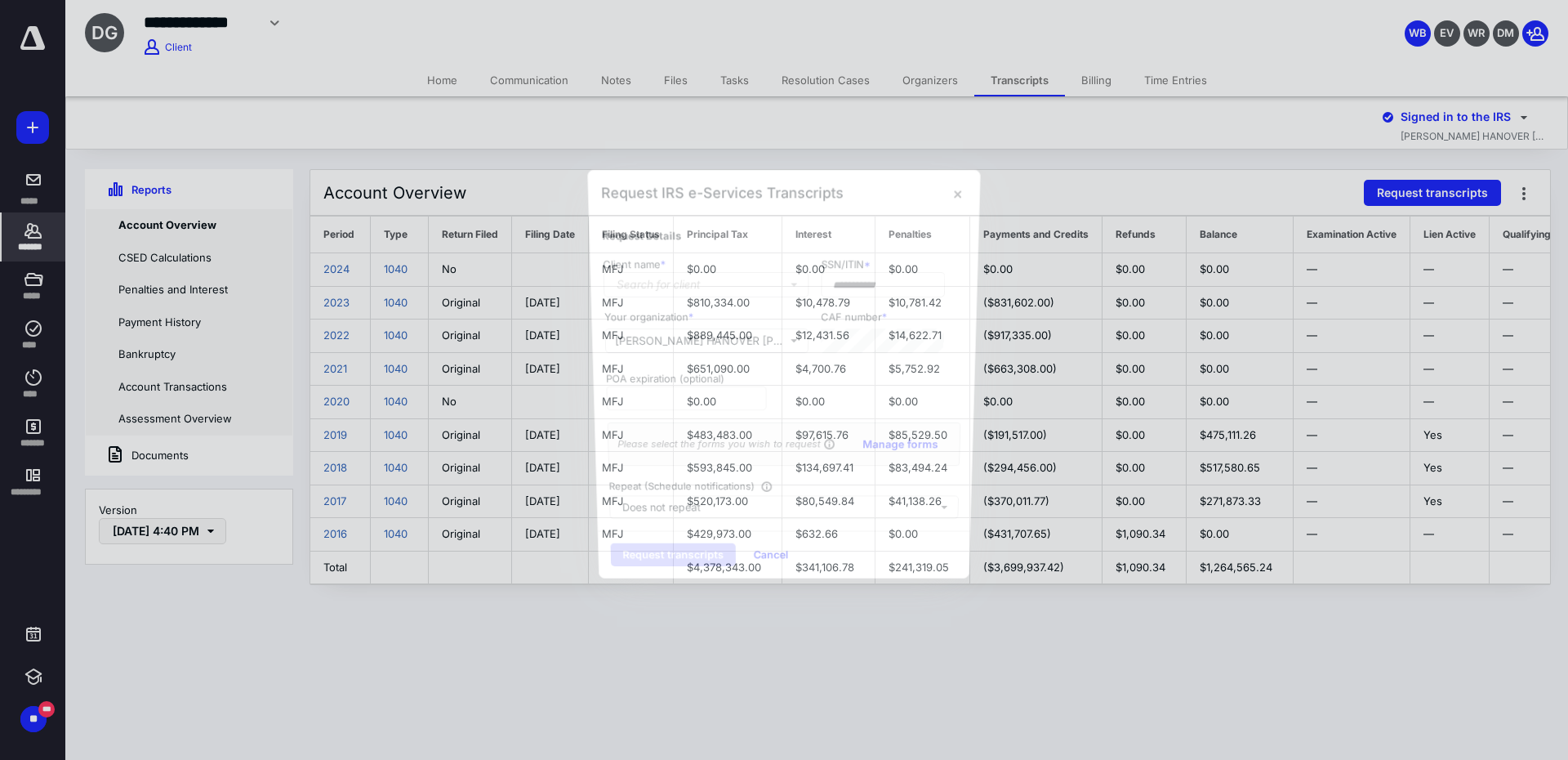 type on "**********" 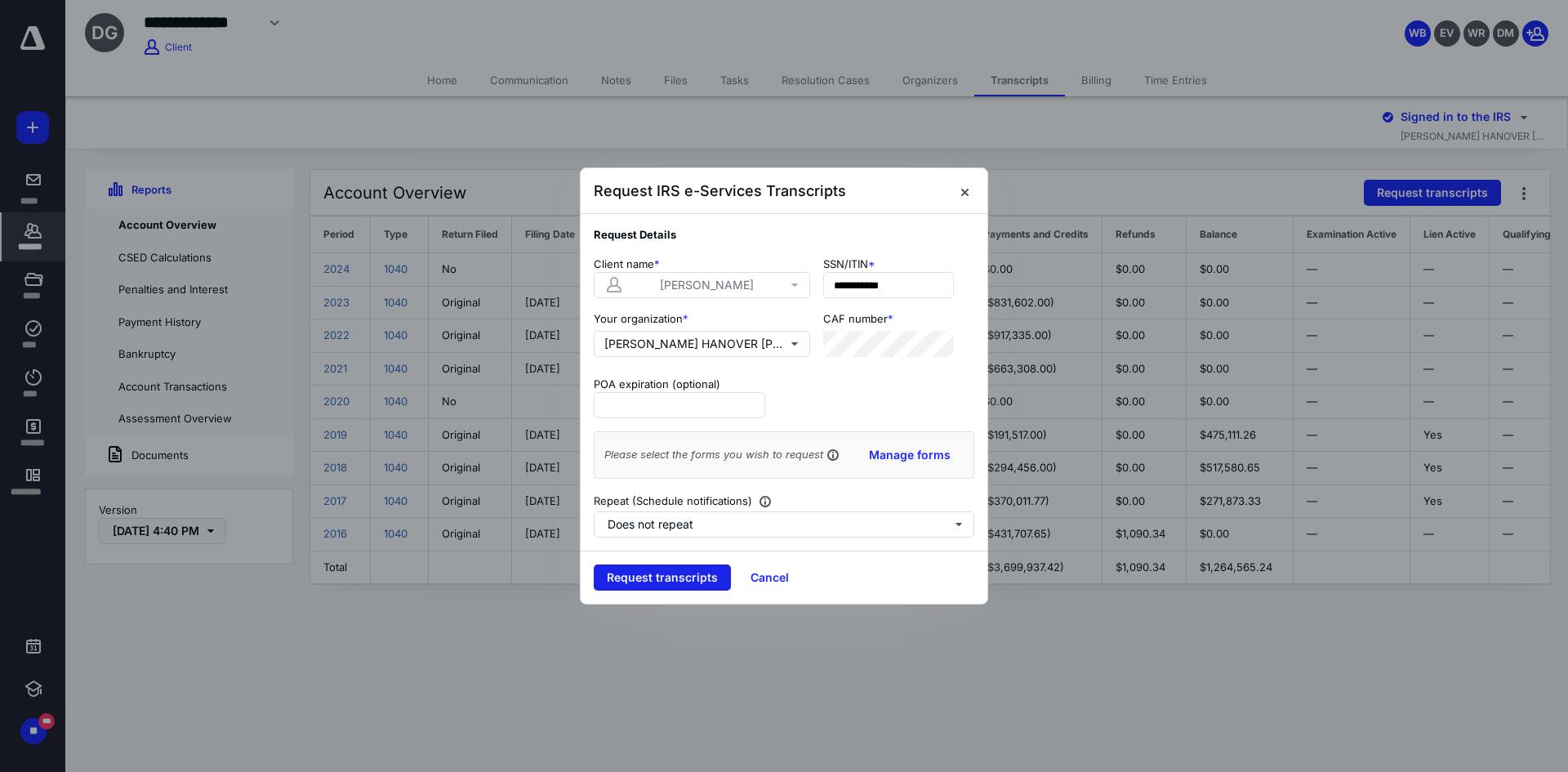 click on "Request transcripts" at bounding box center (662, 578) 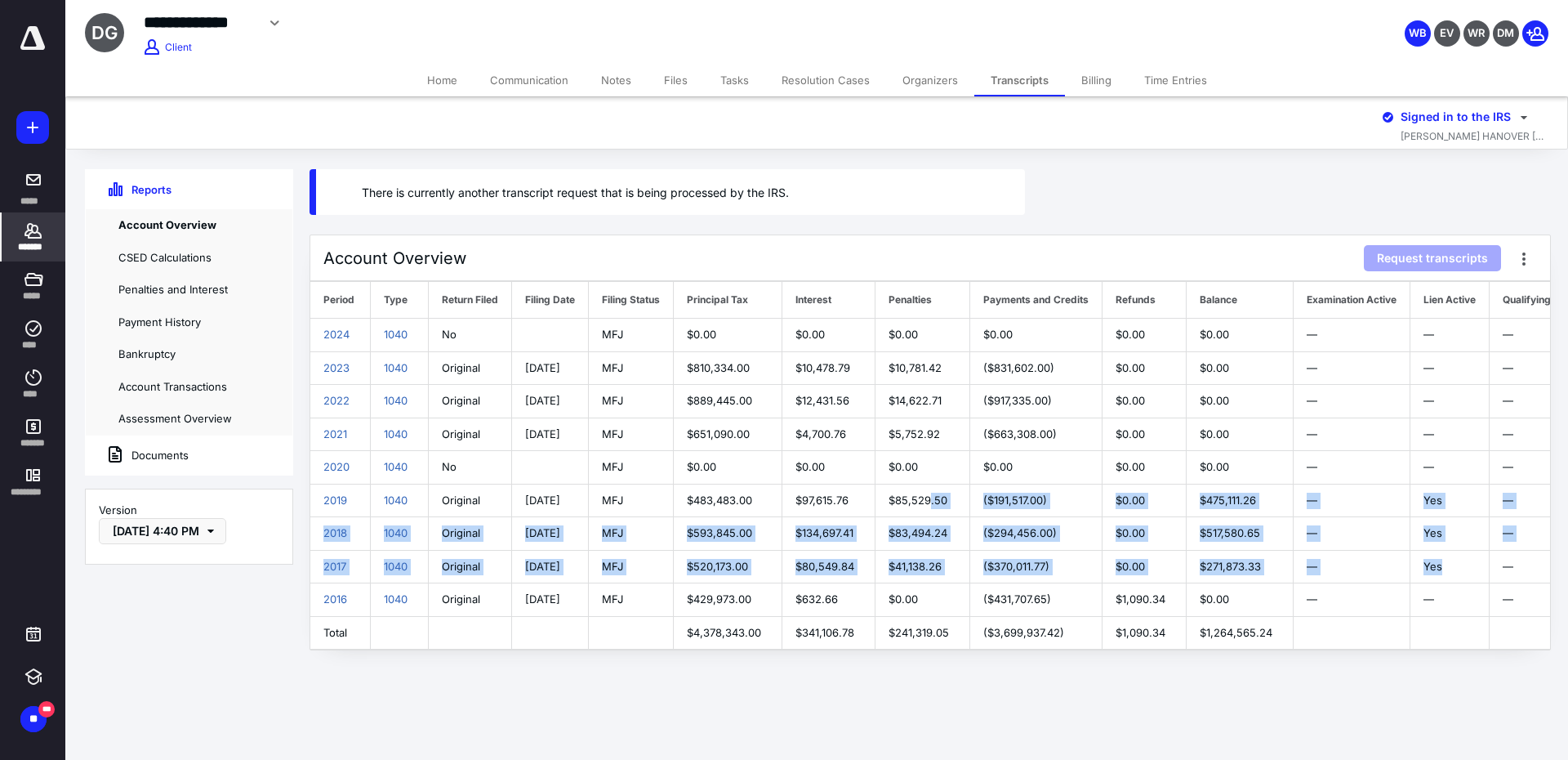 drag, startPoint x: 1508, startPoint y: 568, endPoint x: 949, endPoint y: 494, distance: 563.87676 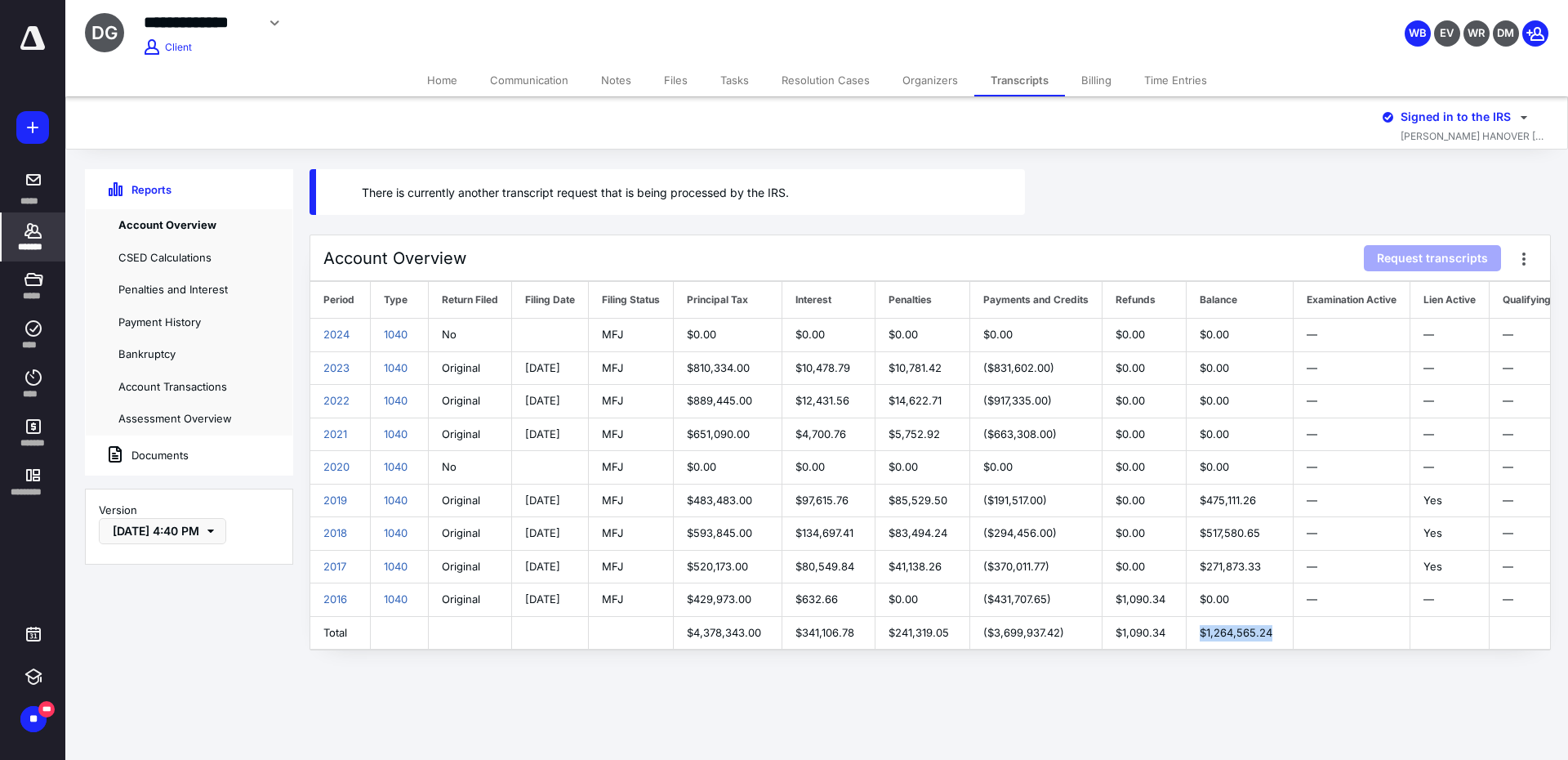 drag, startPoint x: 1296, startPoint y: 635, endPoint x: 1201, endPoint y: 646, distance: 95.63472 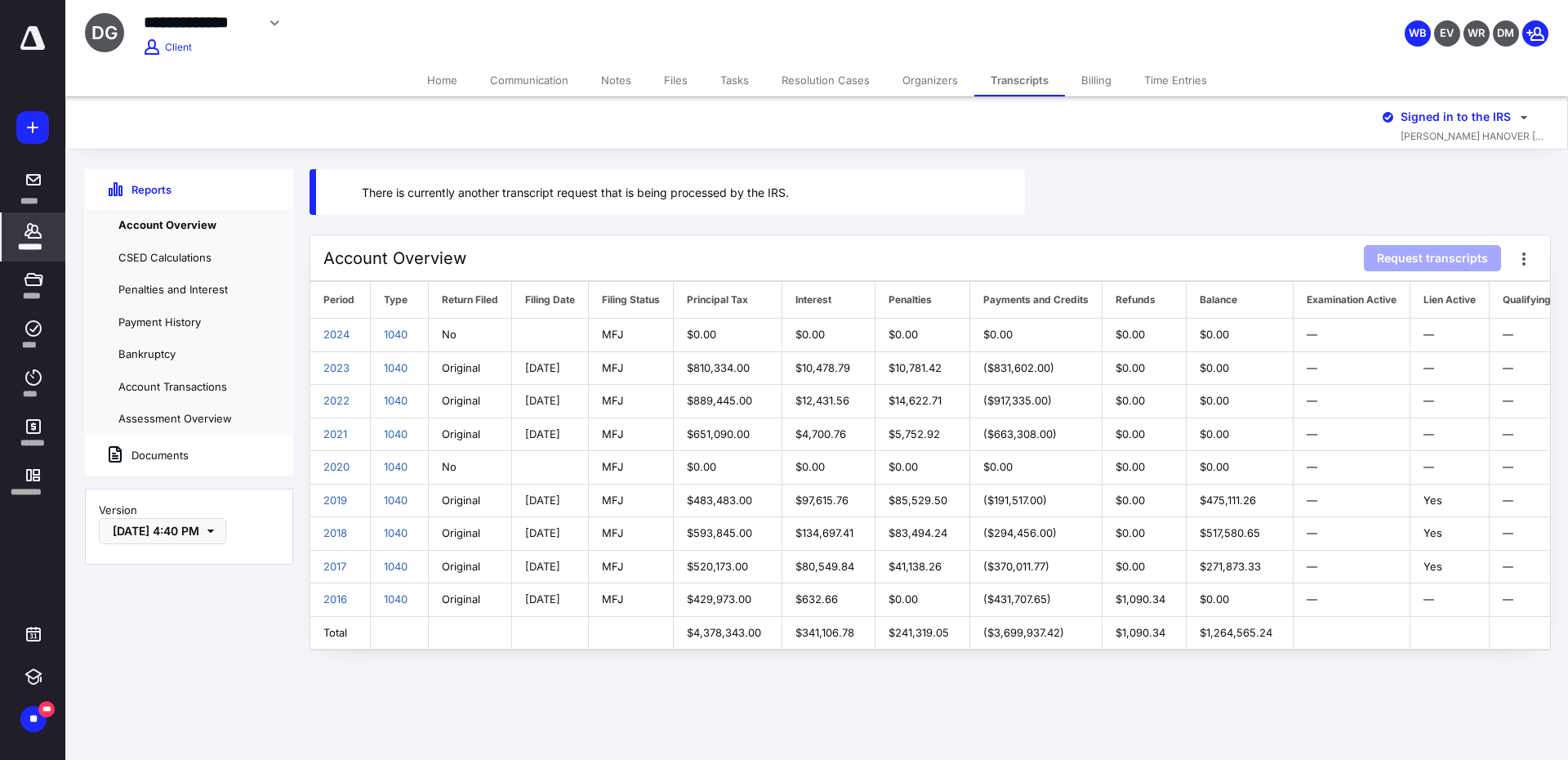 click on "Account Overview Request transcripts
Period
Type
Return Filed
Filing Date
Filing Status
Principal Tax
Interest
Penalties
Payments and Credits
Refunds
Balance
Examination Active
Lien Active
Qualifying FTA
2024
1040
No
MFJ
$0.00
$0.00
$0.00
$0.00
$0.00
$0.00
—
—
—
2023
1040
Original
11/11/2024
MFJ
$810,334.00" at bounding box center (931, 452) 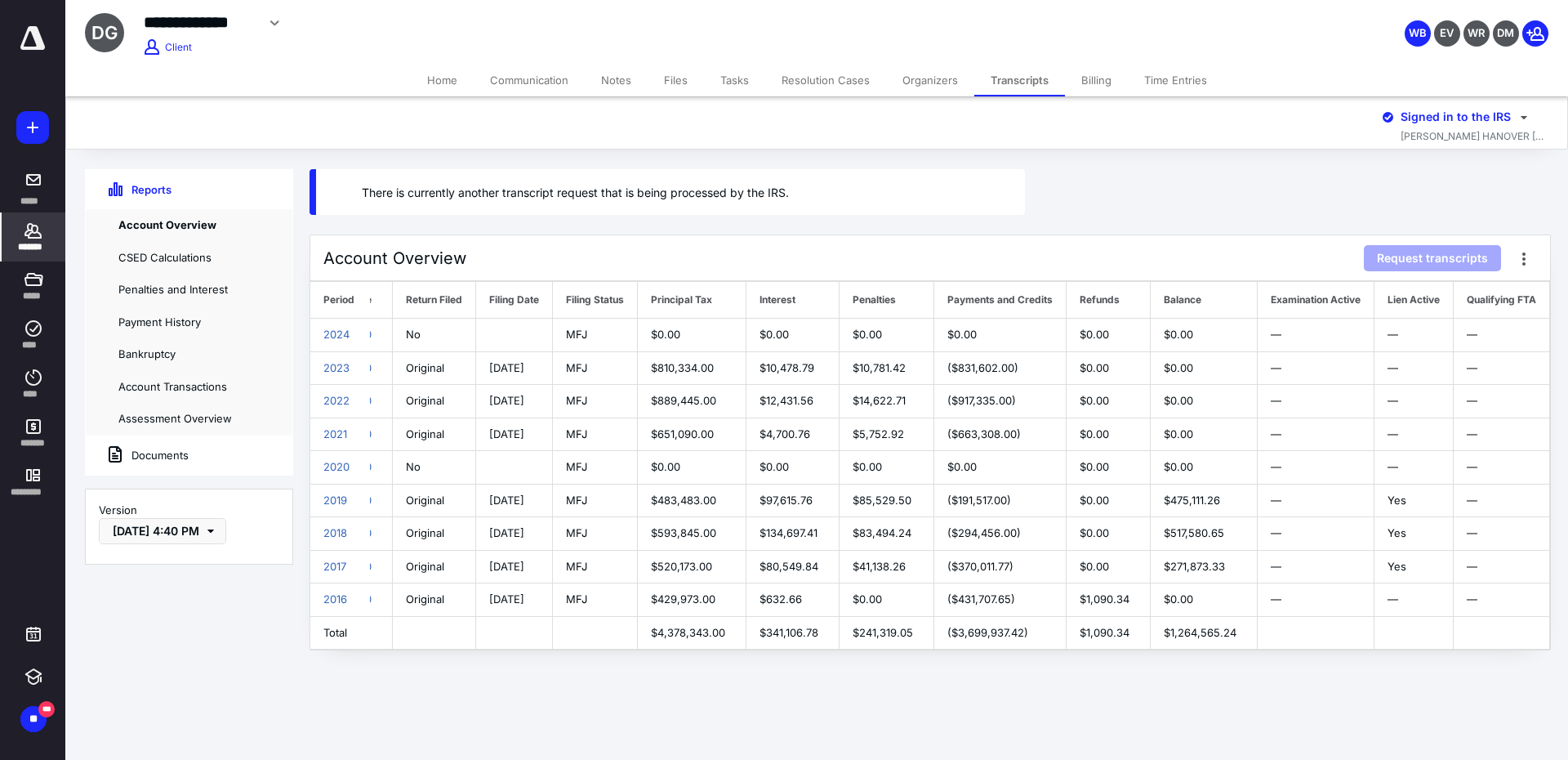 scroll, scrollTop: 0, scrollLeft: 0, axis: both 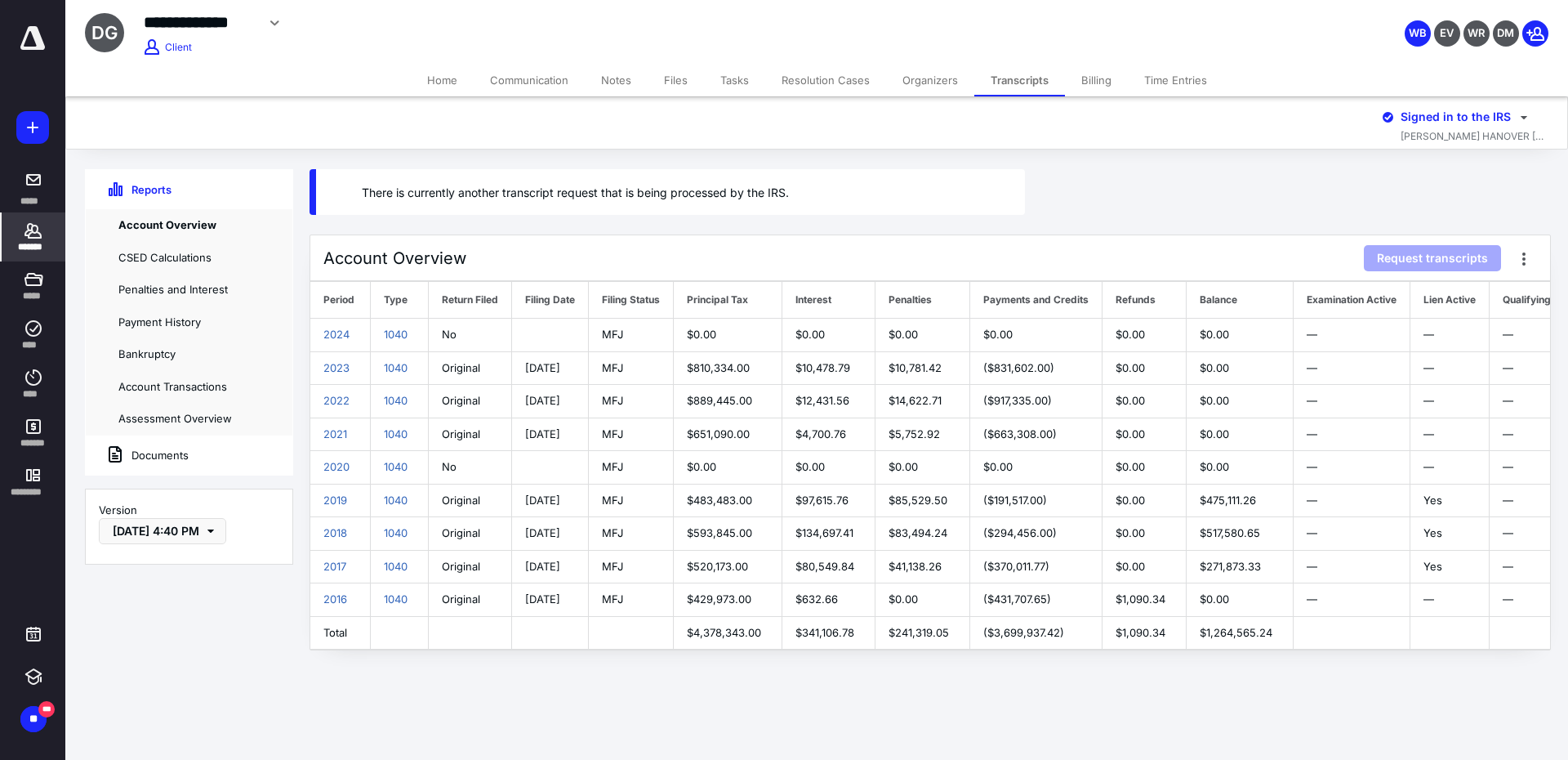 click on "Account Overview Request transcripts
Period
Type
Return Filed
Filing Date
Filing Status
Principal Tax
Interest
Penalties
Payments and Credits
Refunds
Balance
Examination Active
Lien Active
Qualifying FTA
2024
1040
No
MFJ
$0.00
$0.00
$0.00
$0.00
$0.00
$0.00
—
—
—
2023
1040
Original
11/11/2024
MFJ
$810,334.00" at bounding box center [931, 452] 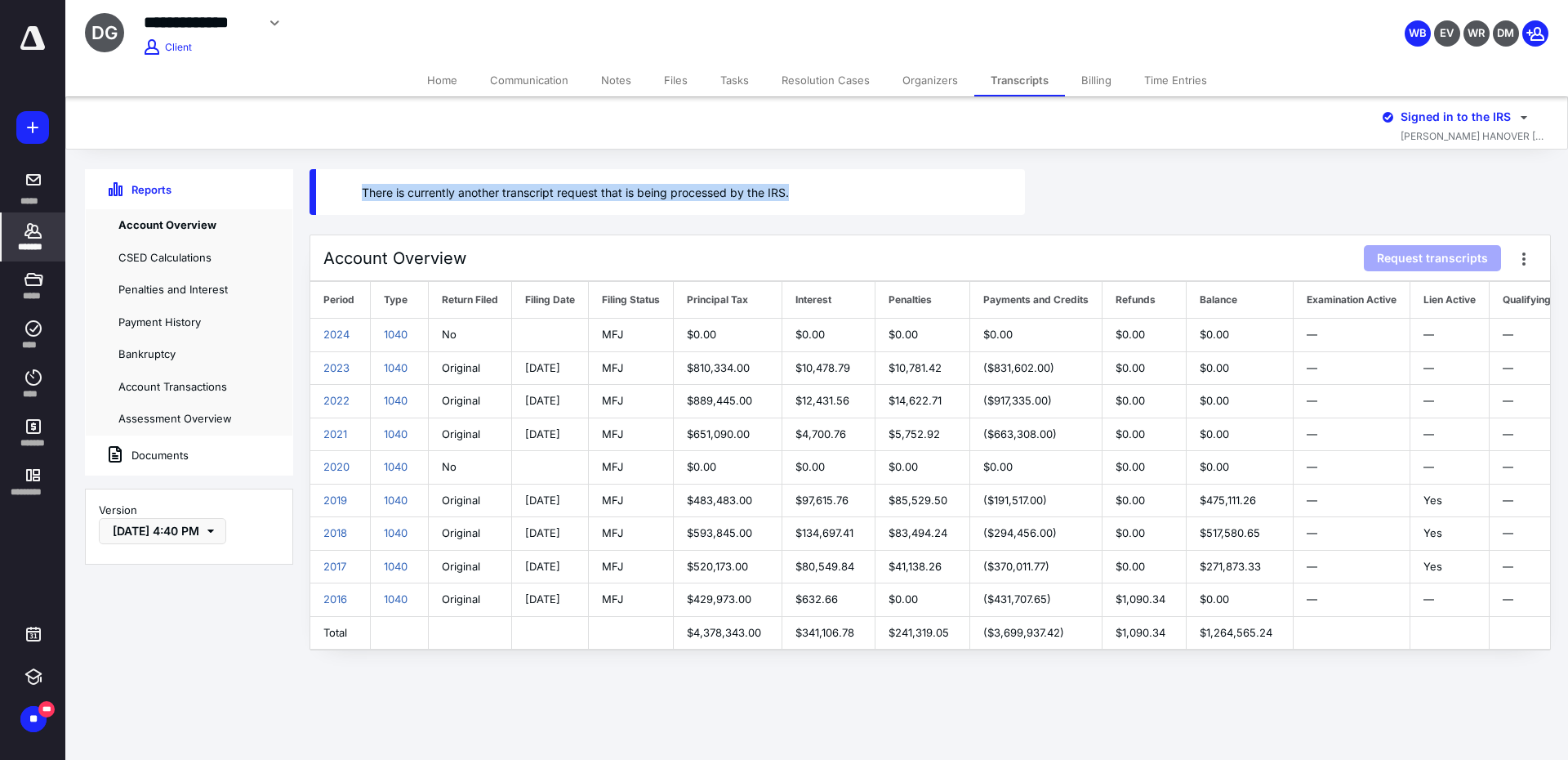 drag, startPoint x: 798, startPoint y: 183, endPoint x: 323, endPoint y: 194, distance: 475.12735 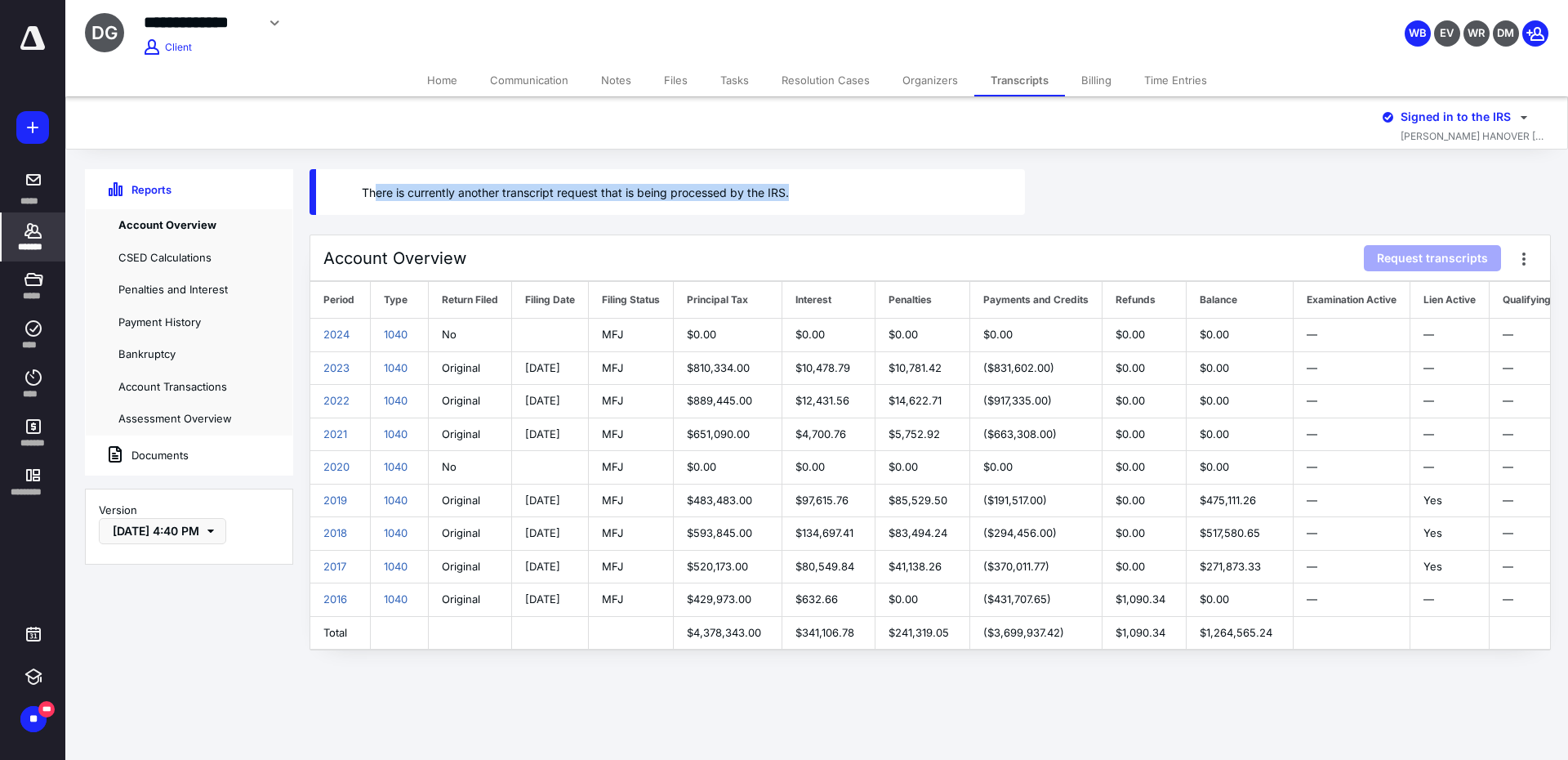 drag, startPoint x: 826, startPoint y: 201, endPoint x: 375, endPoint y: 210, distance: 451.0898 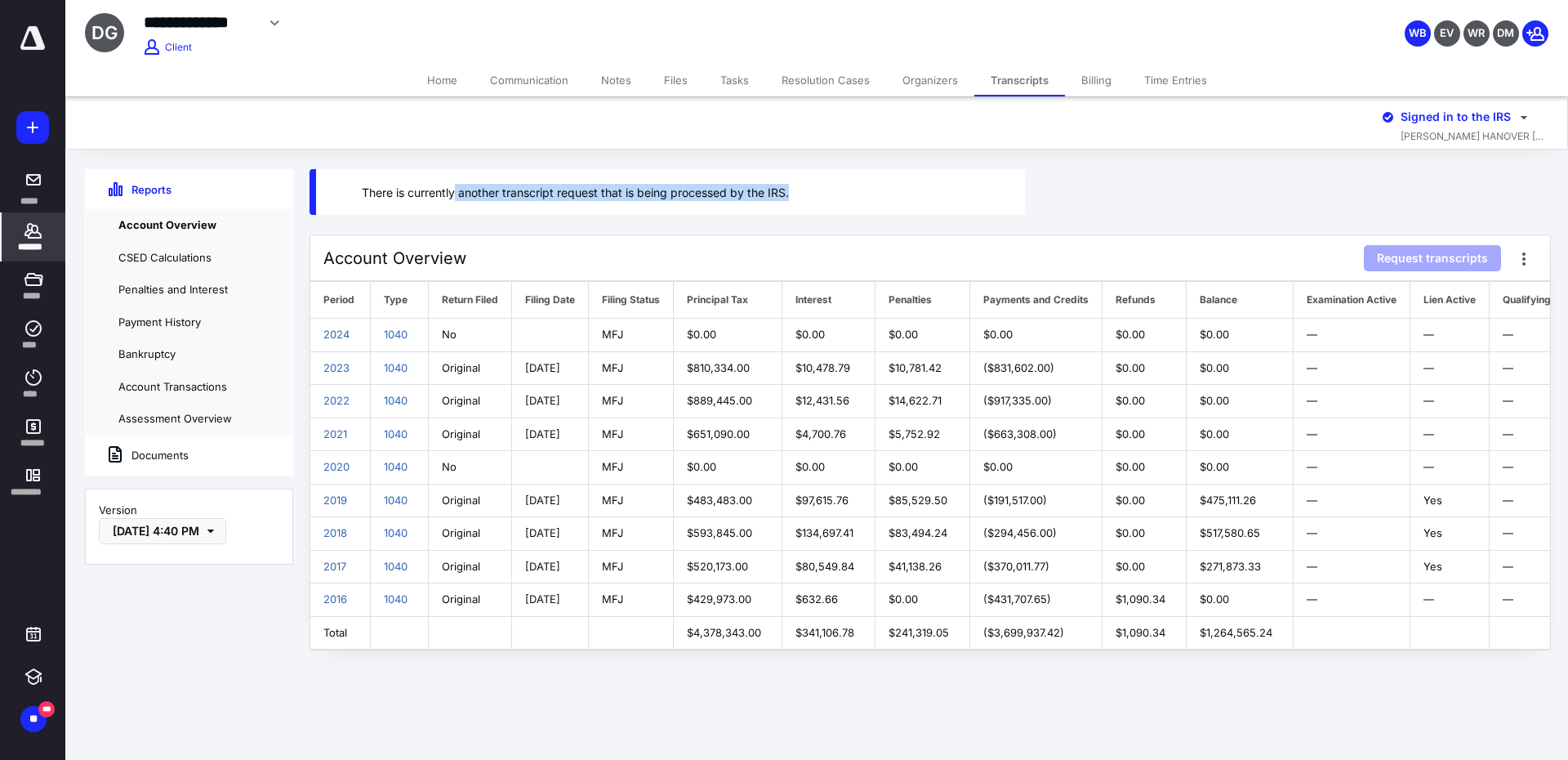 drag, startPoint x: 834, startPoint y: 196, endPoint x: 457, endPoint y: 208, distance: 377.19093 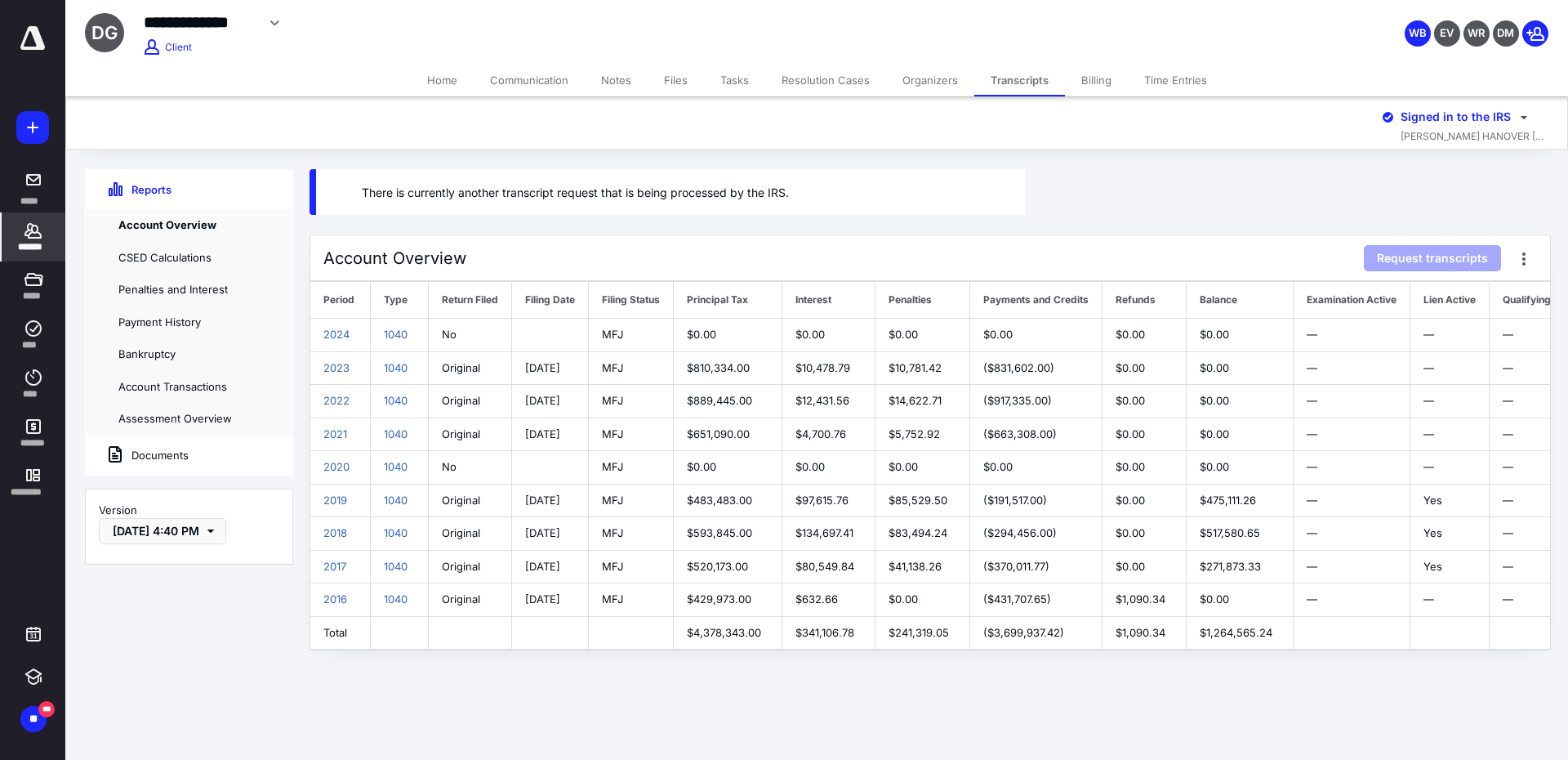 click on "Account Overview Request transcripts" at bounding box center (930, 258) 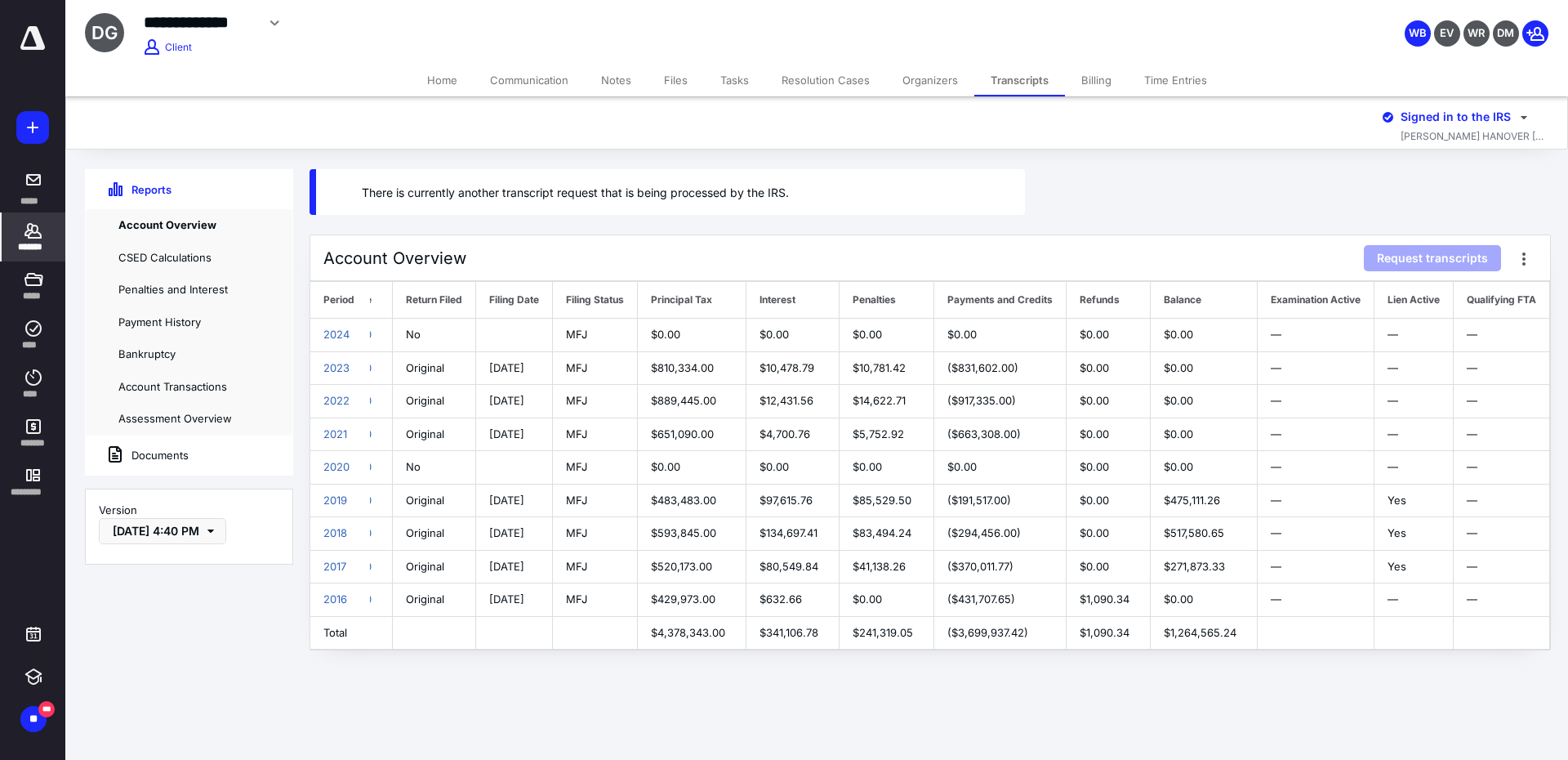 scroll, scrollTop: 0, scrollLeft: 0, axis: both 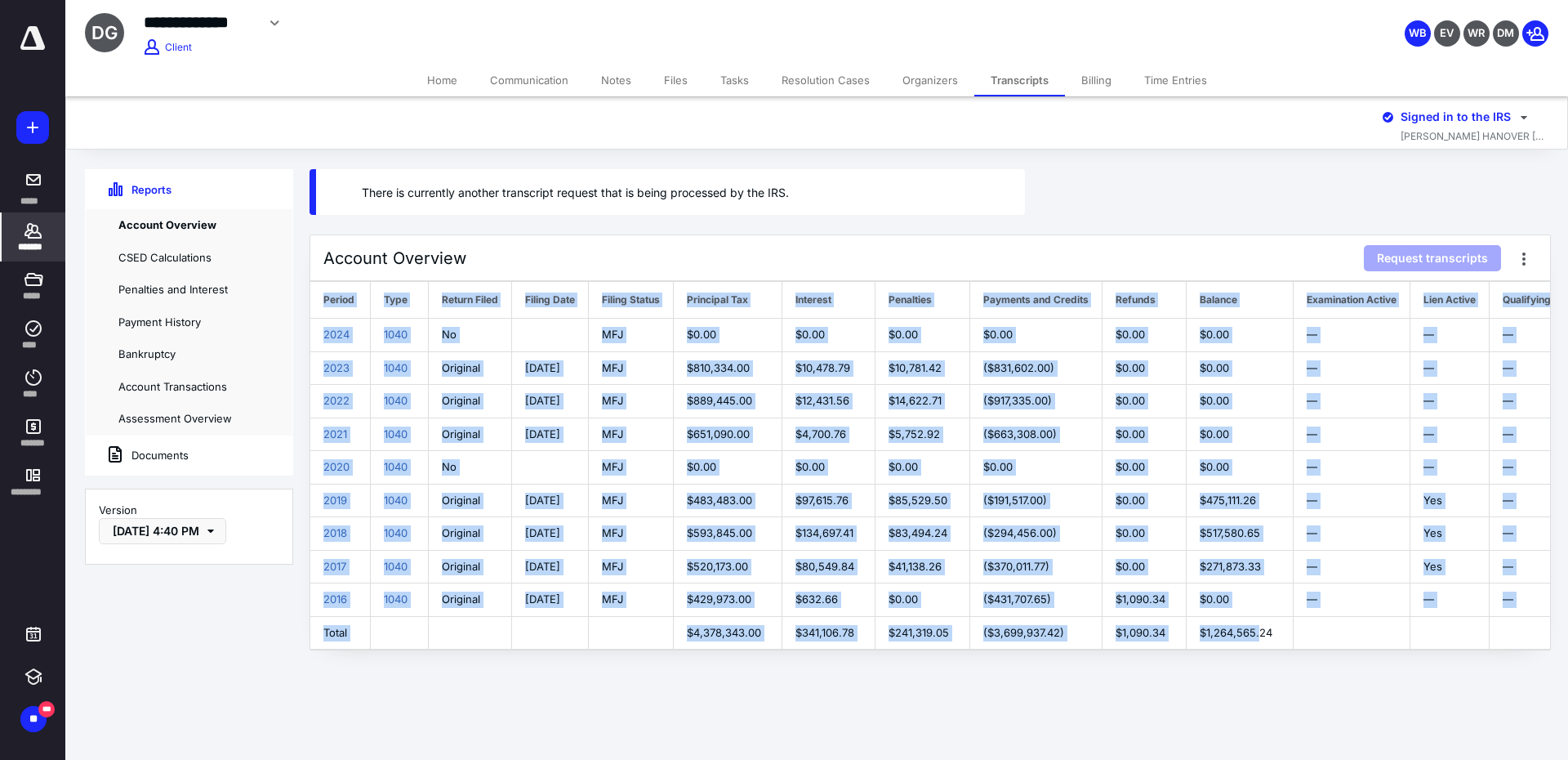 drag, startPoint x: 1276, startPoint y: 650, endPoint x: 1396, endPoint y: 655, distance: 120.104 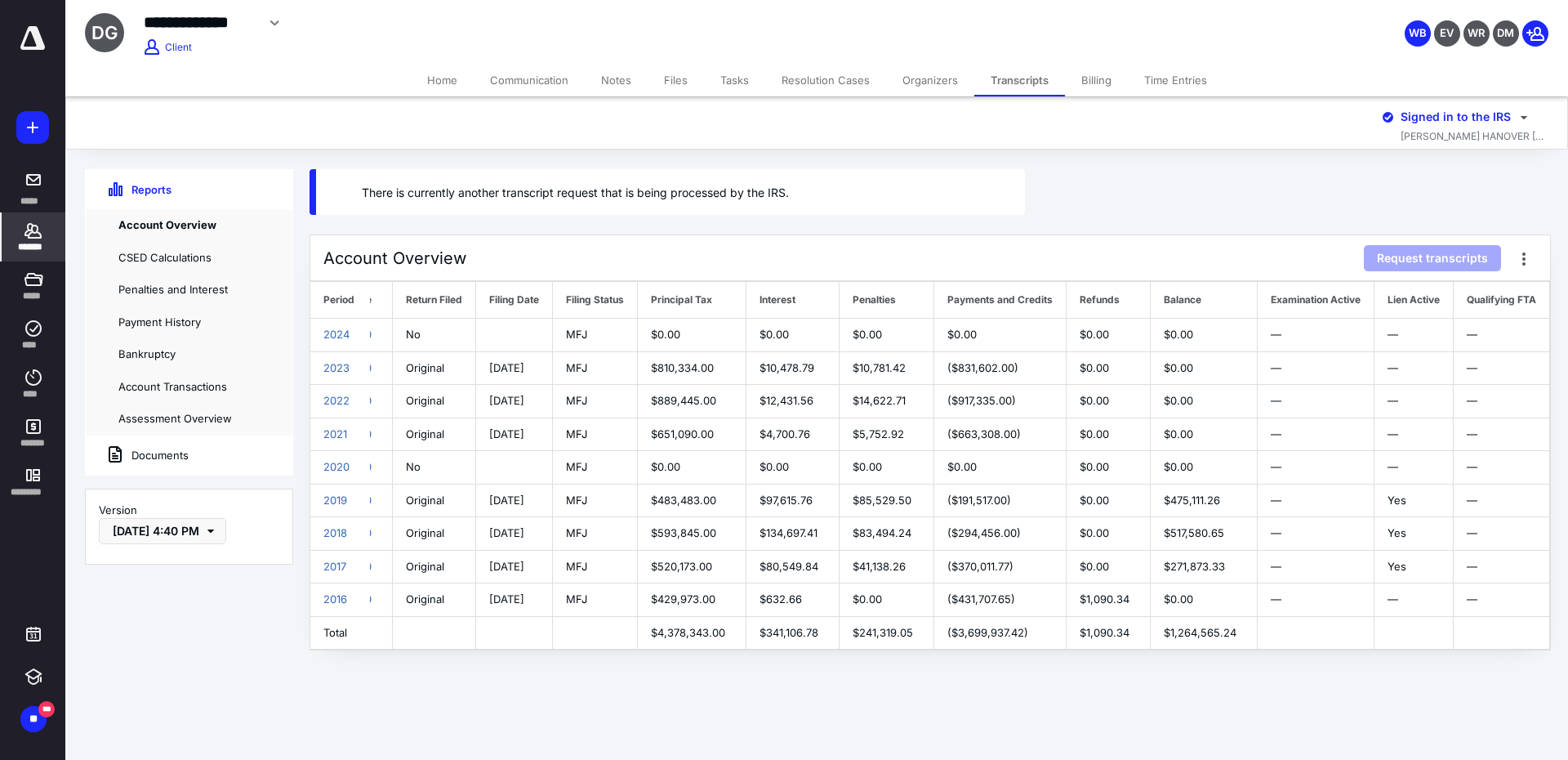 click on "**********" at bounding box center (784, 380) 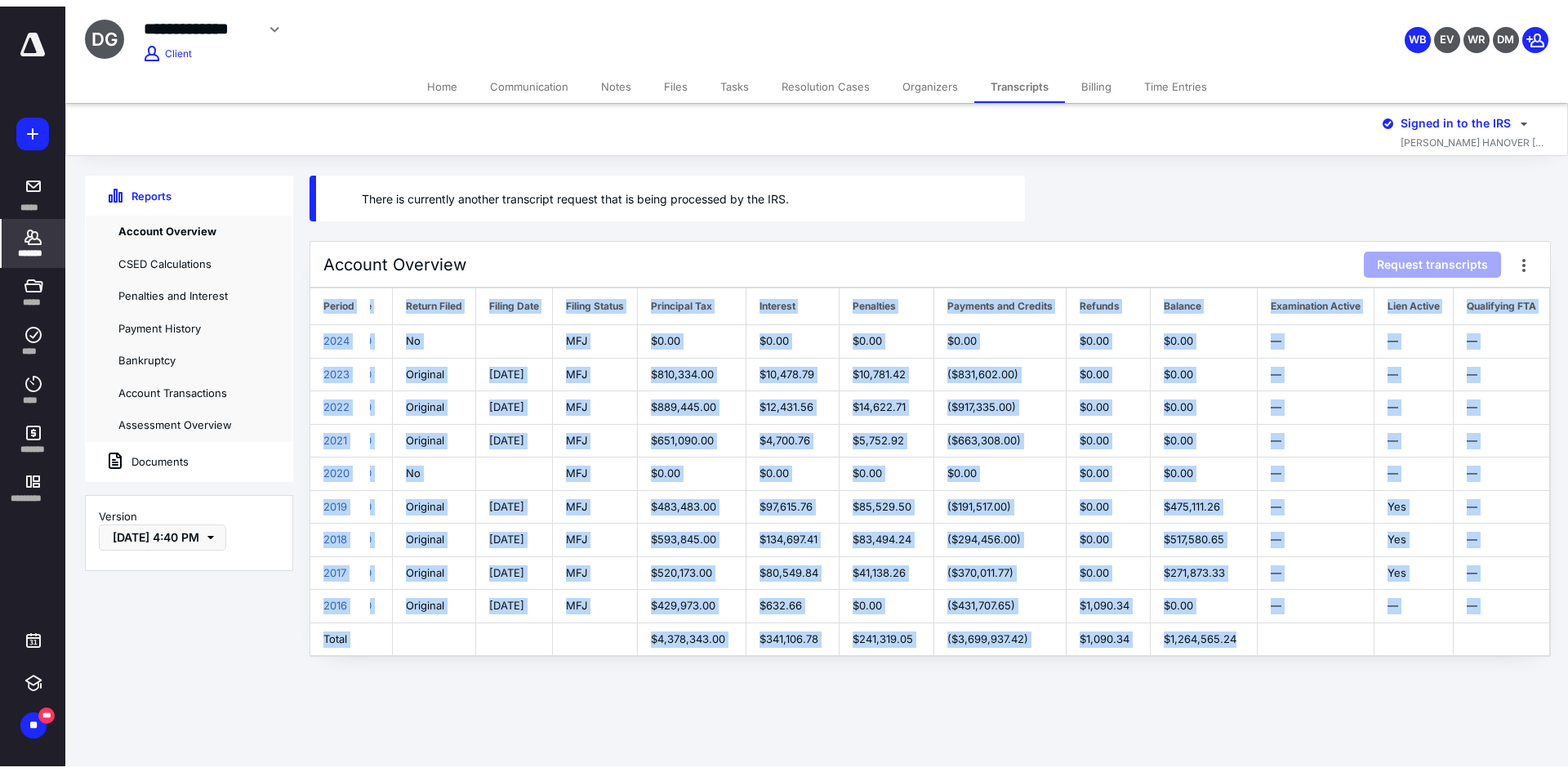scroll, scrollTop: 0, scrollLeft: 0, axis: both 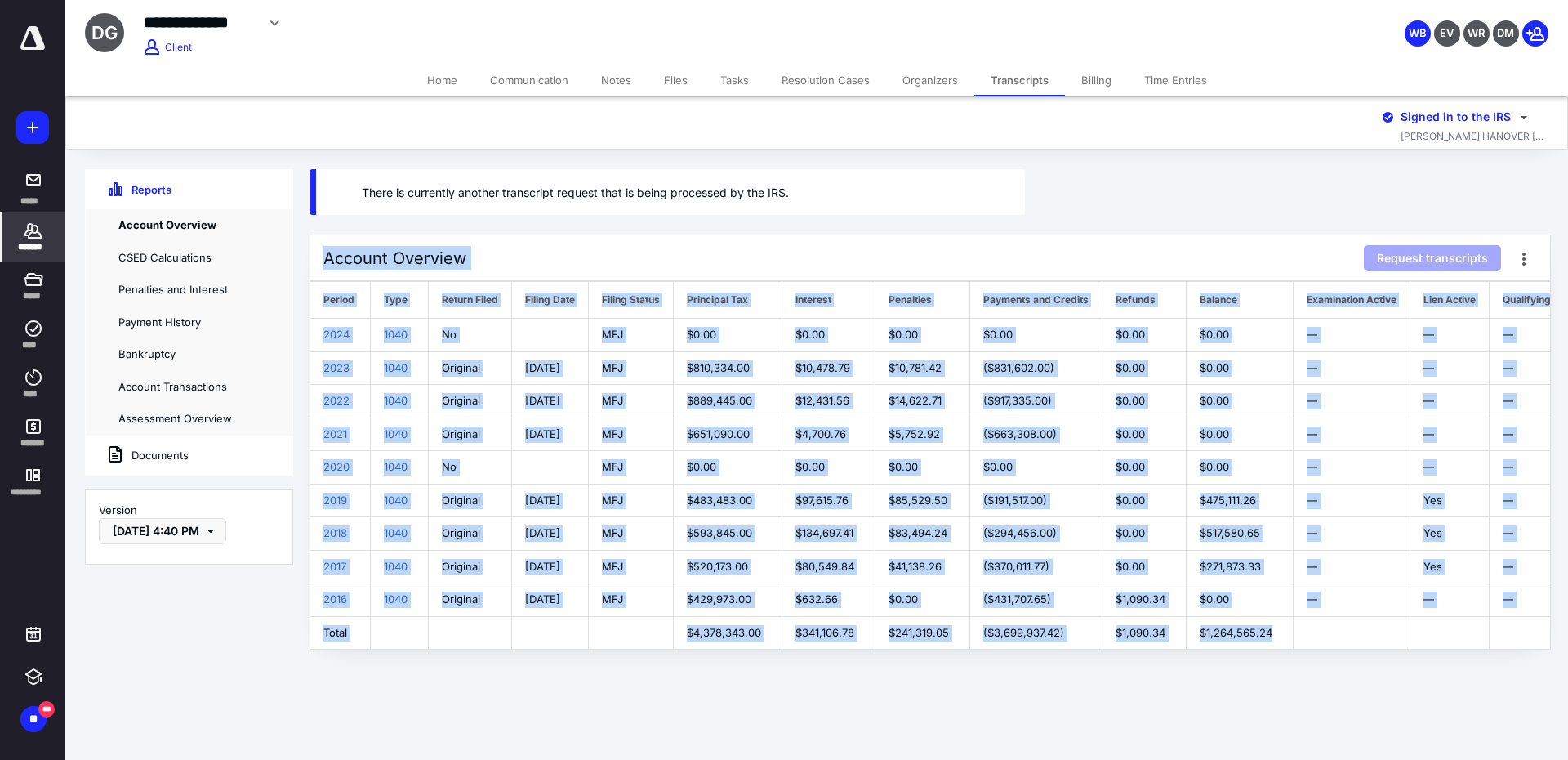 drag, startPoint x: 1276, startPoint y: 632, endPoint x: 318, endPoint y: 241, distance: 1034.7198 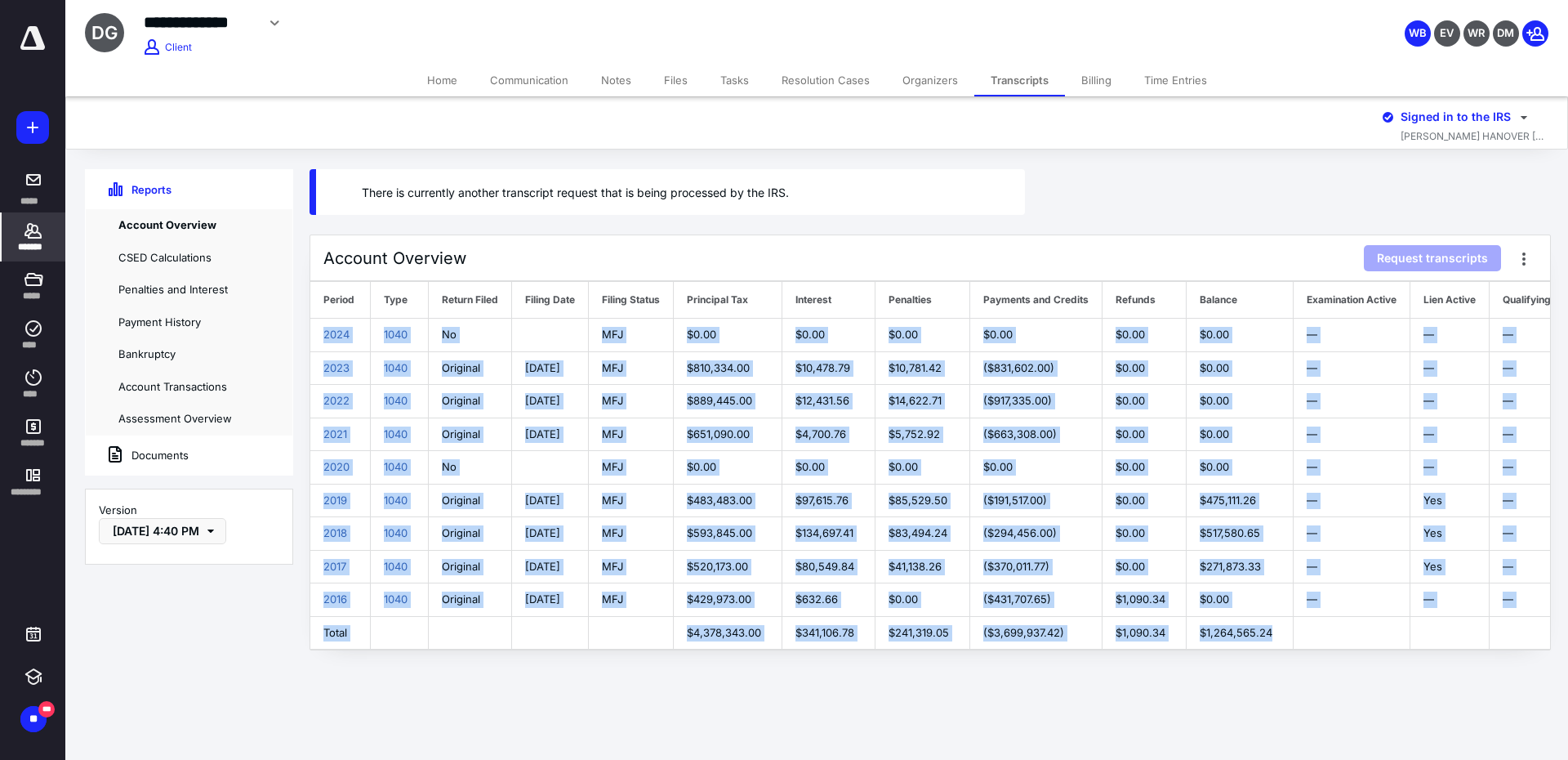 drag, startPoint x: 1370, startPoint y: 642, endPoint x: 314, endPoint y: 342, distance: 1097.7869 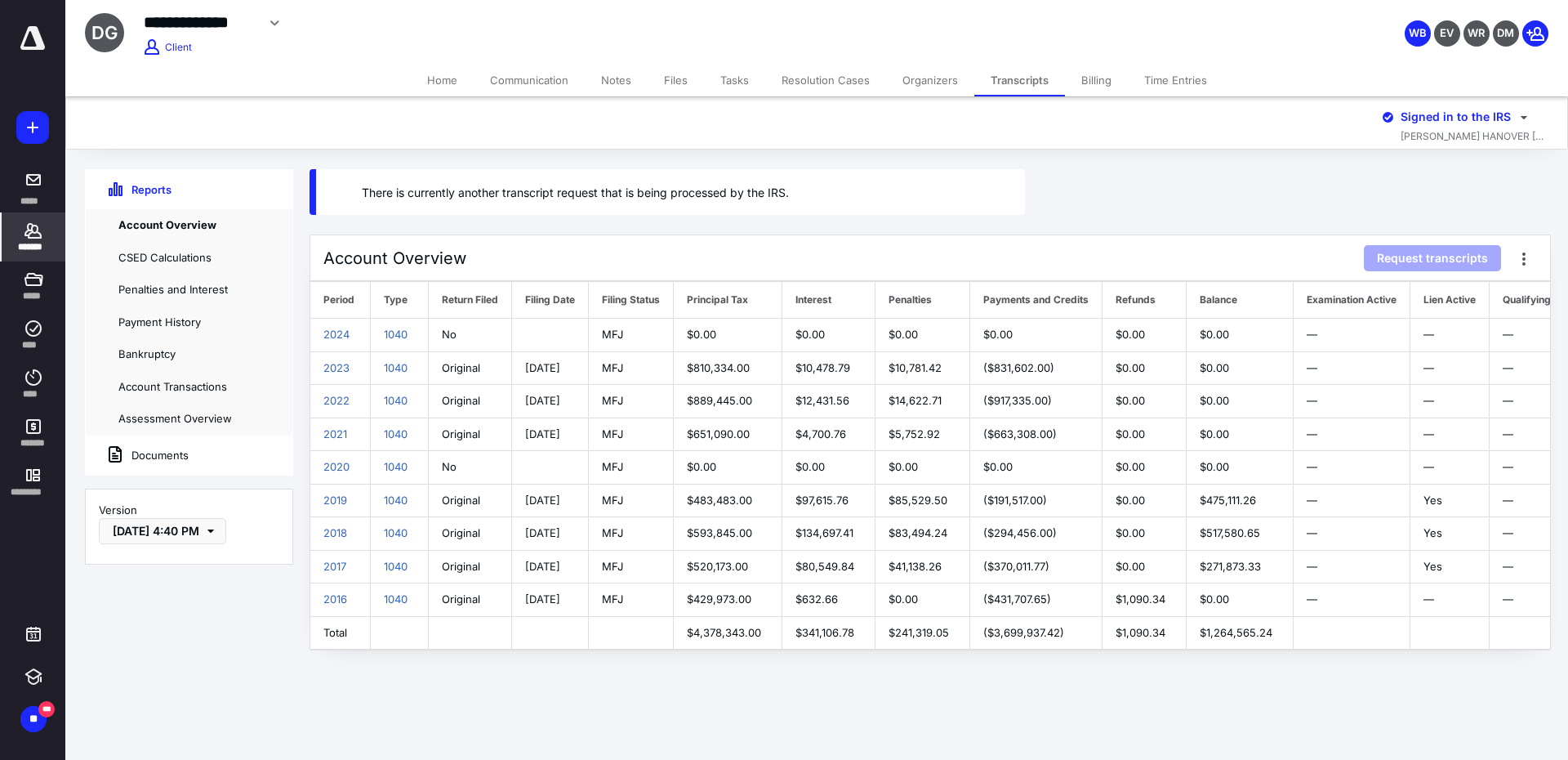 click on "Account Overview Request transcripts
Period
Type
Return Filed
Filing Date
Filing Status
Principal Tax
Interest
Penalties
Payments and Credits
Refunds
Balance
Examination Active
Lien Active
Qualifying FTA
2024
1040
No
MFJ
$0.00
$0.00
$0.00
$0.00
$0.00
$0.00
—
—
—
2023
1040
Original
11/11/2024
MFJ
$810,334.00" at bounding box center (931, 452) 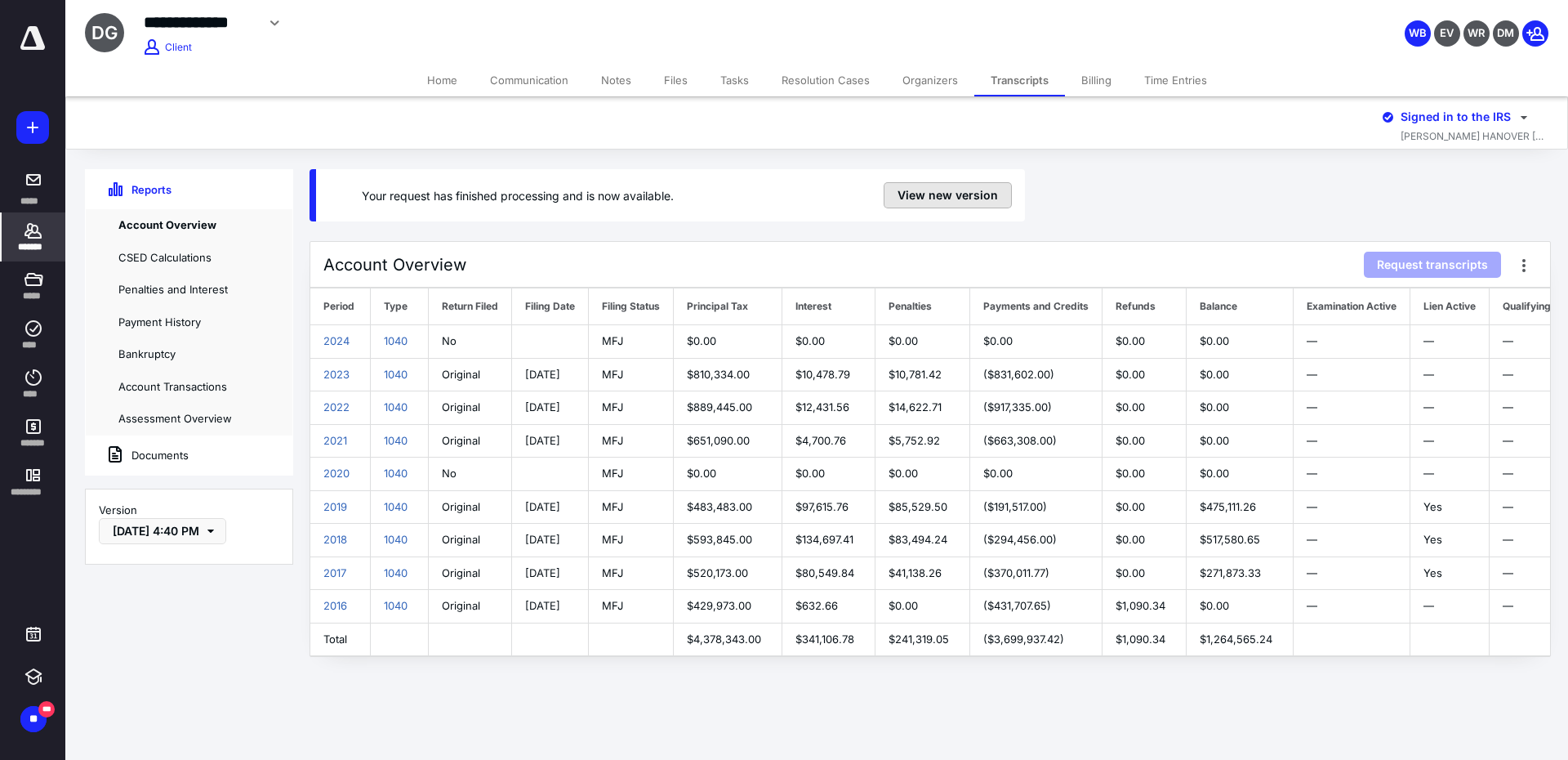 click on "View new version" at bounding box center (947, 195) 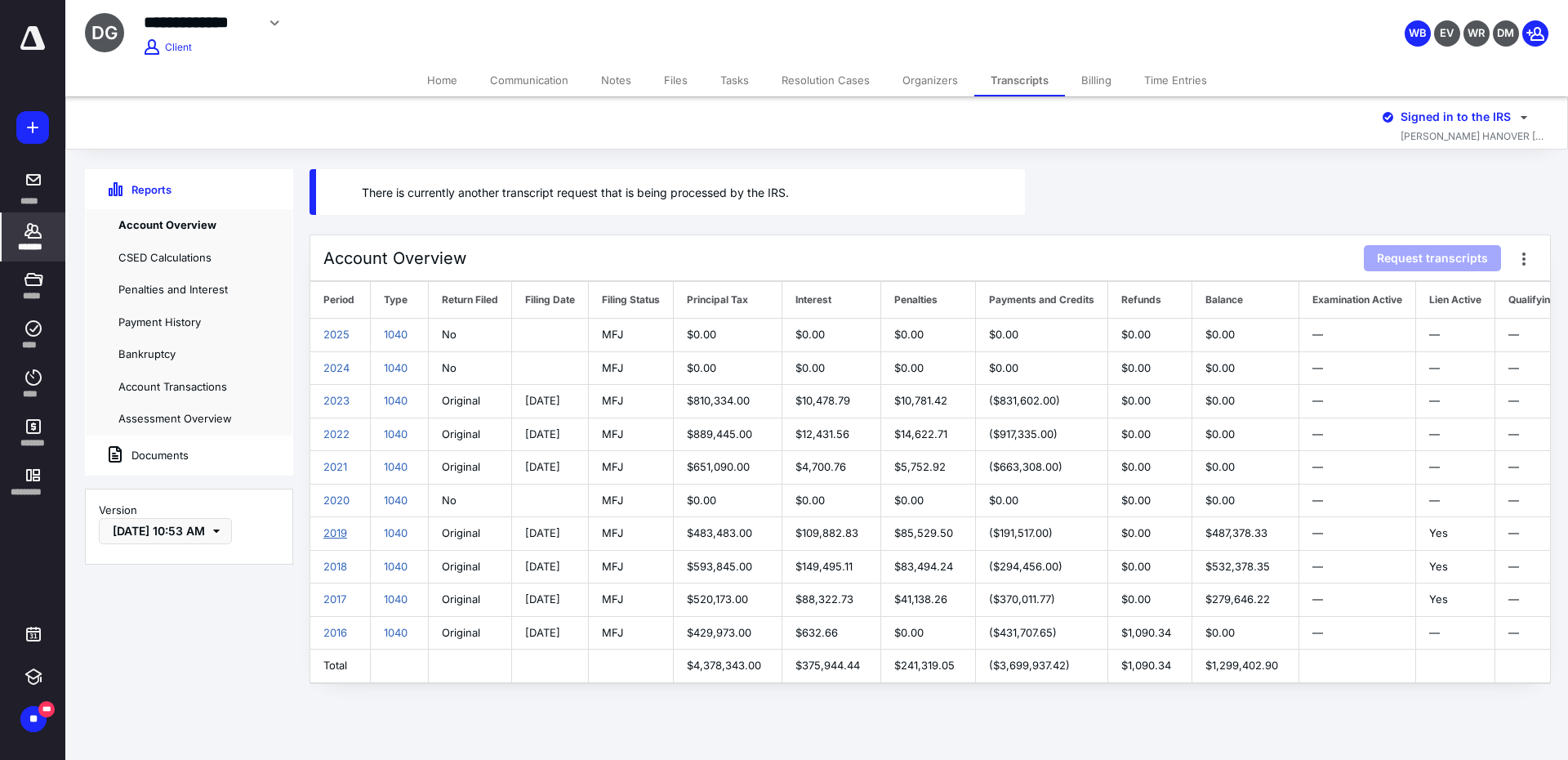 click on "2019" at bounding box center (335, 533) 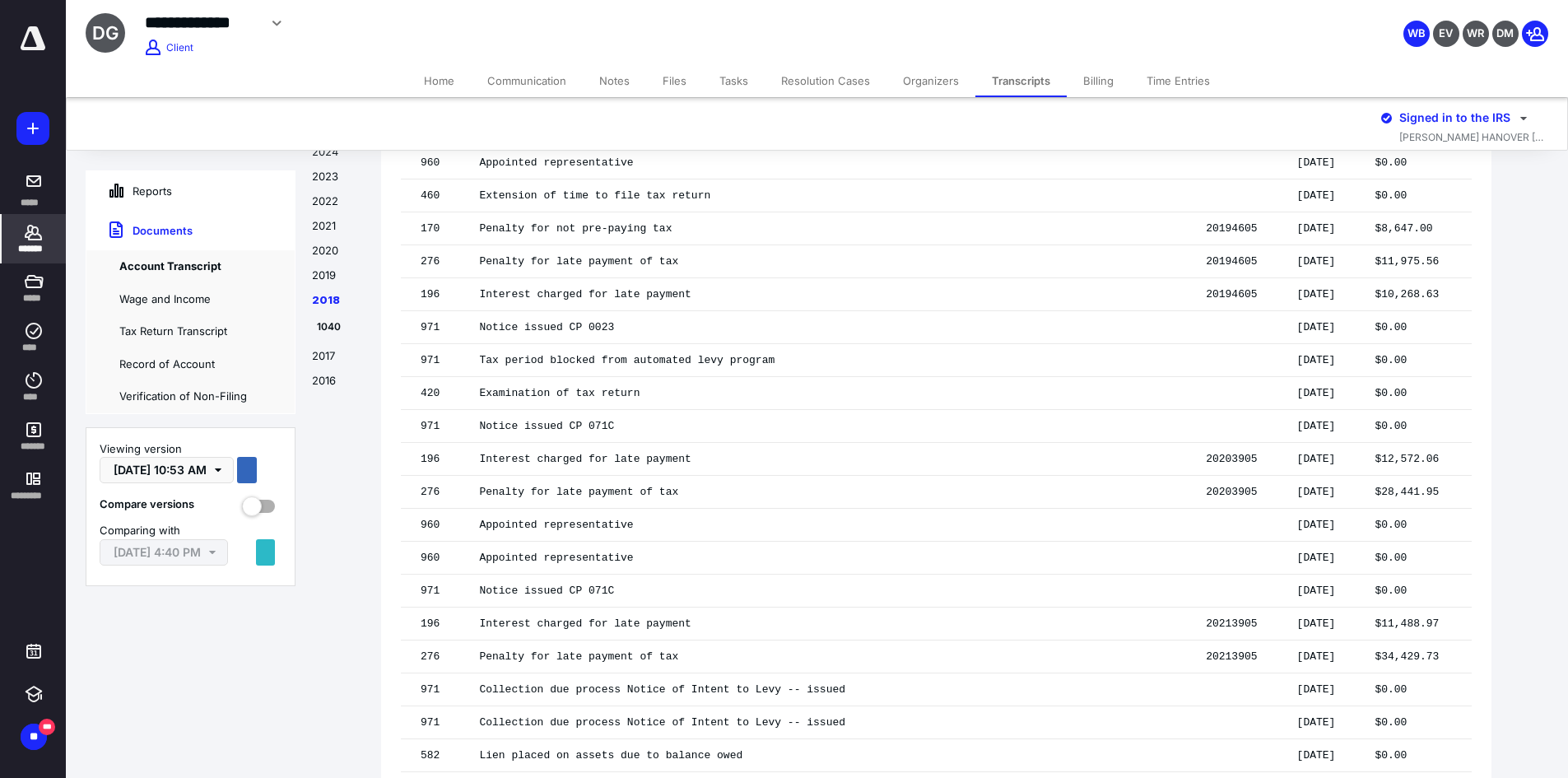 scroll, scrollTop: 14183, scrollLeft: 0, axis: vertical 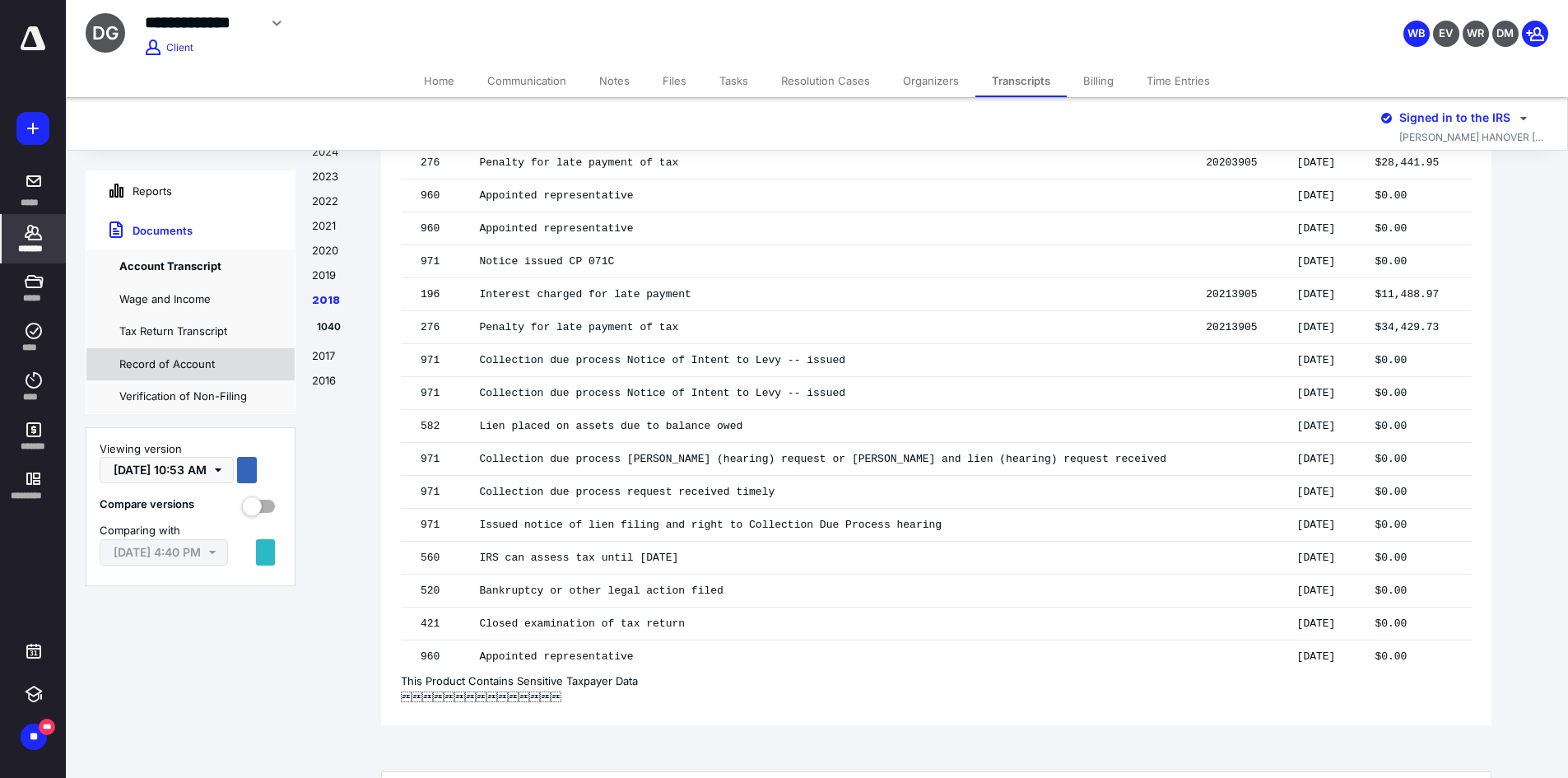 click on "Record of Account" at bounding box center (190, 365) 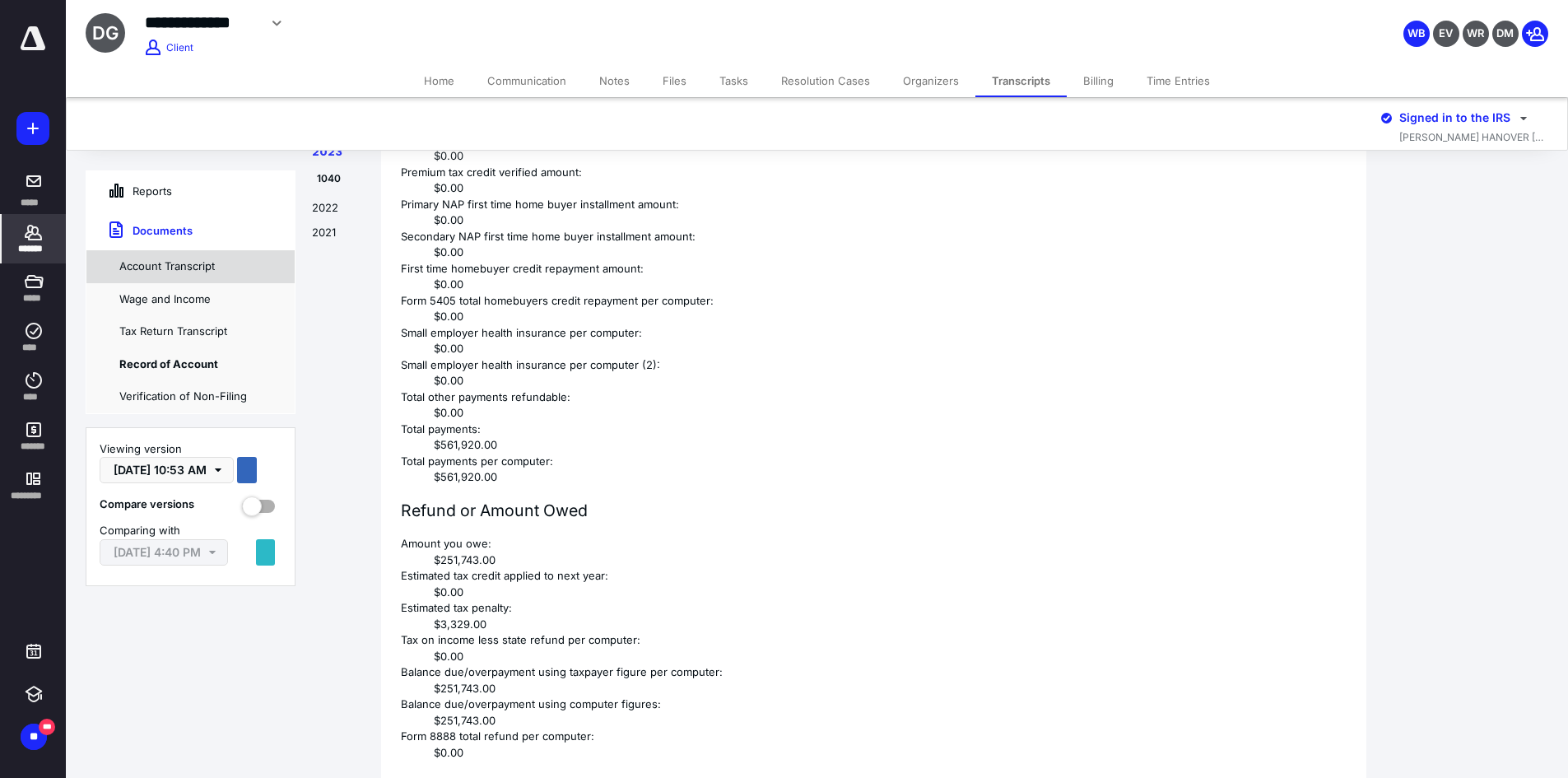 scroll, scrollTop: 10044, scrollLeft: 0, axis: vertical 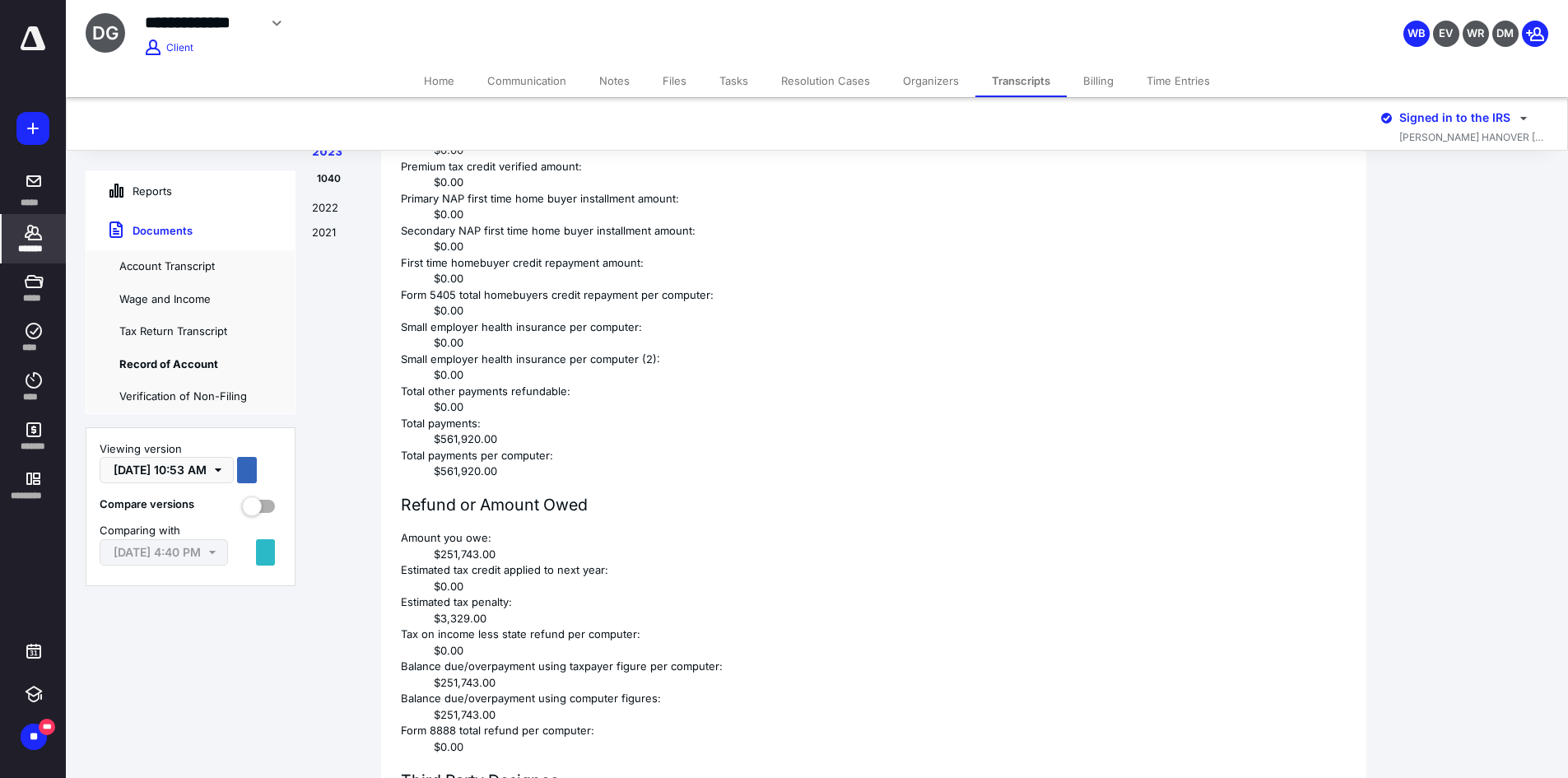 click on "*******" at bounding box center (34, 239) 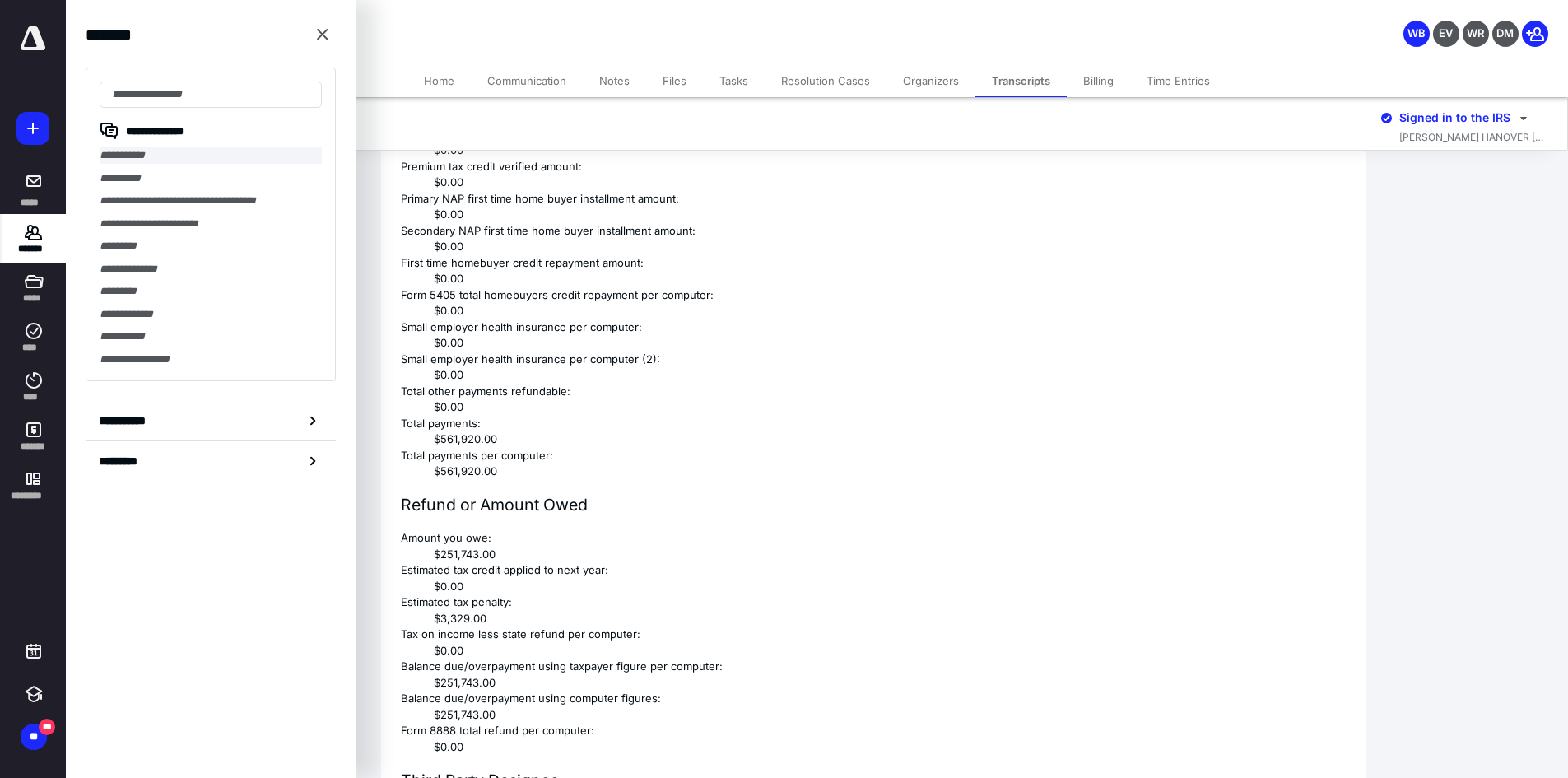 click on "**********" at bounding box center [211, 156] 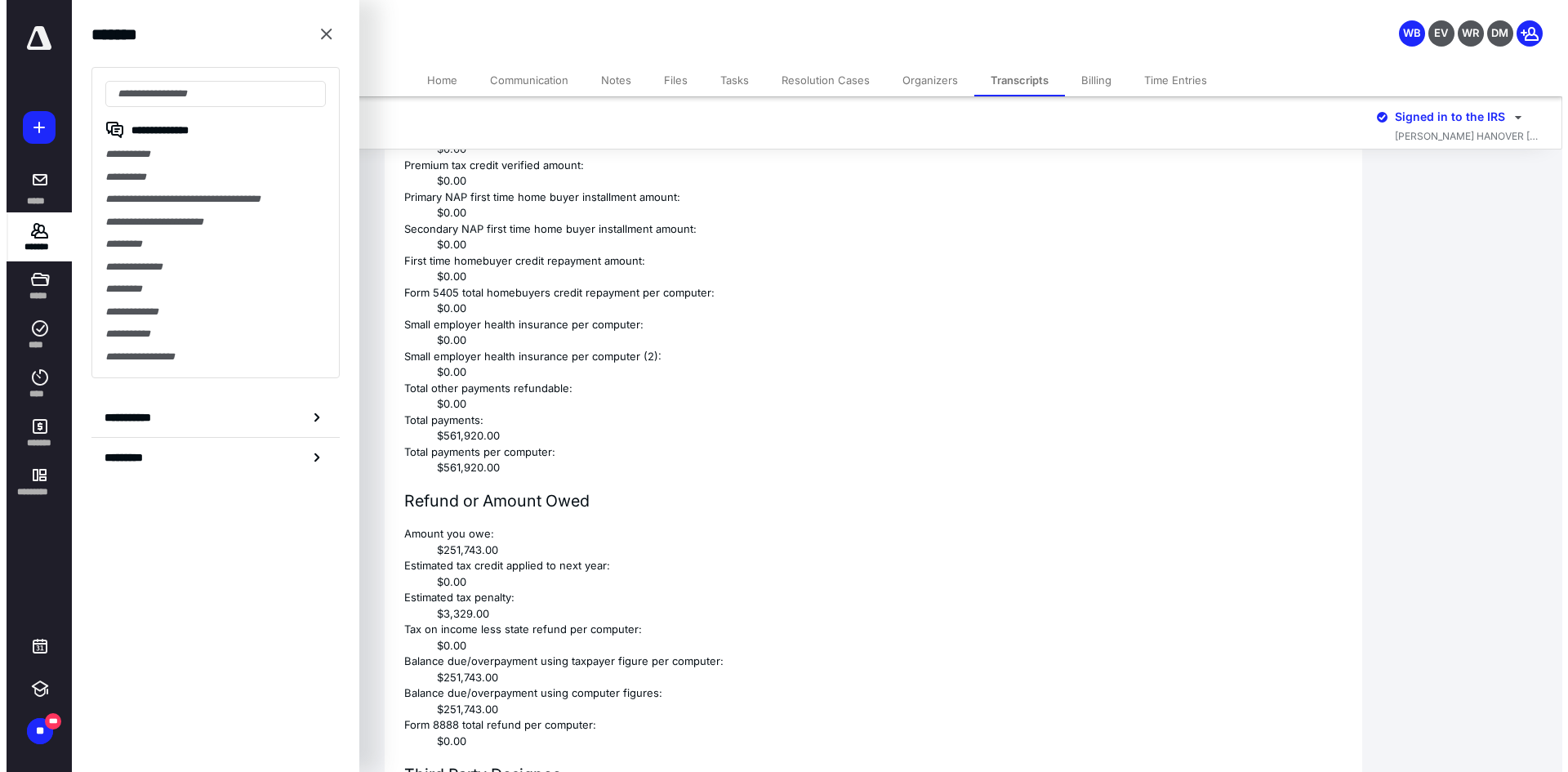 scroll, scrollTop: 0, scrollLeft: 0, axis: both 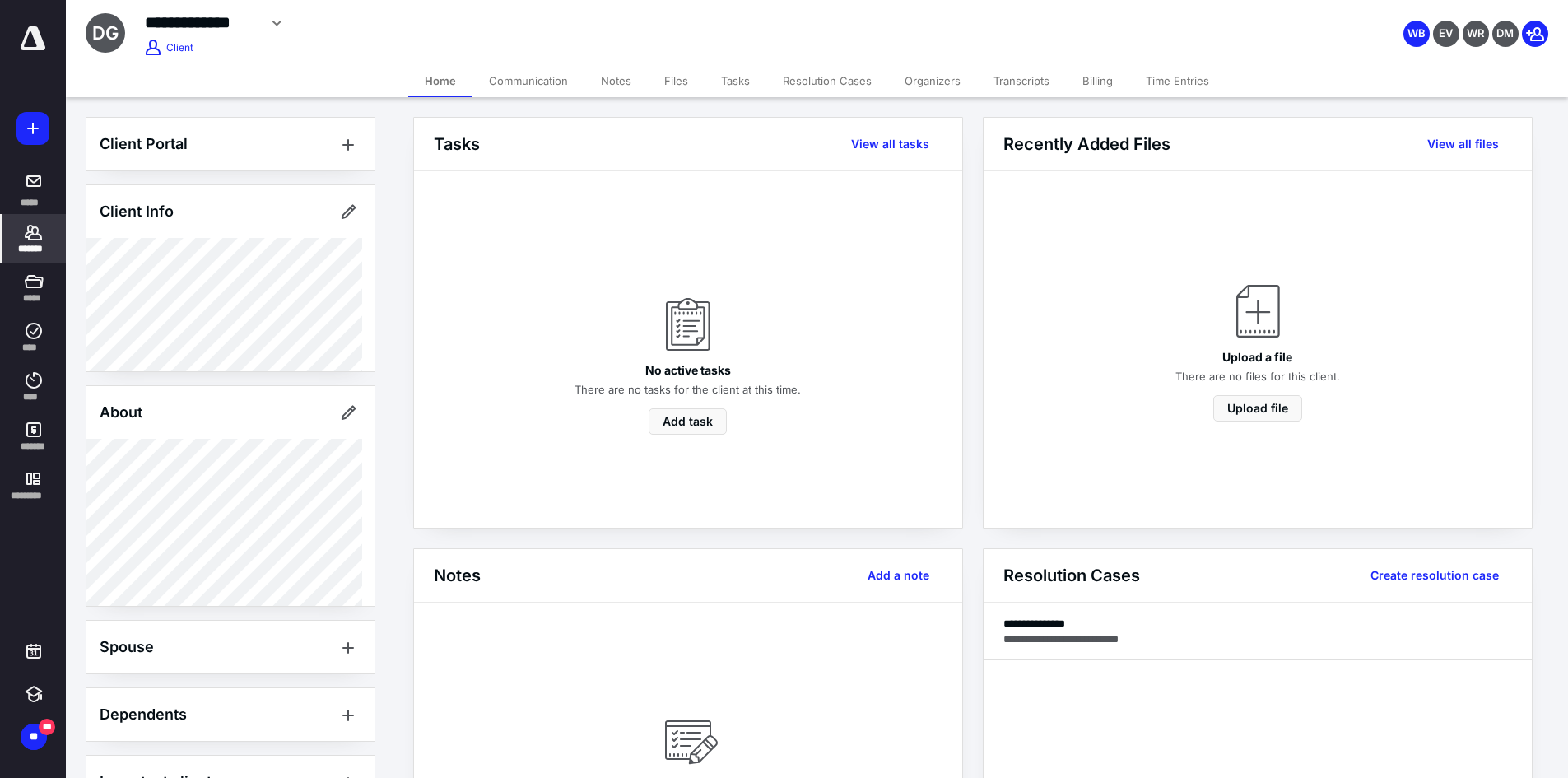 click on "Transcripts" at bounding box center (1021, 81) 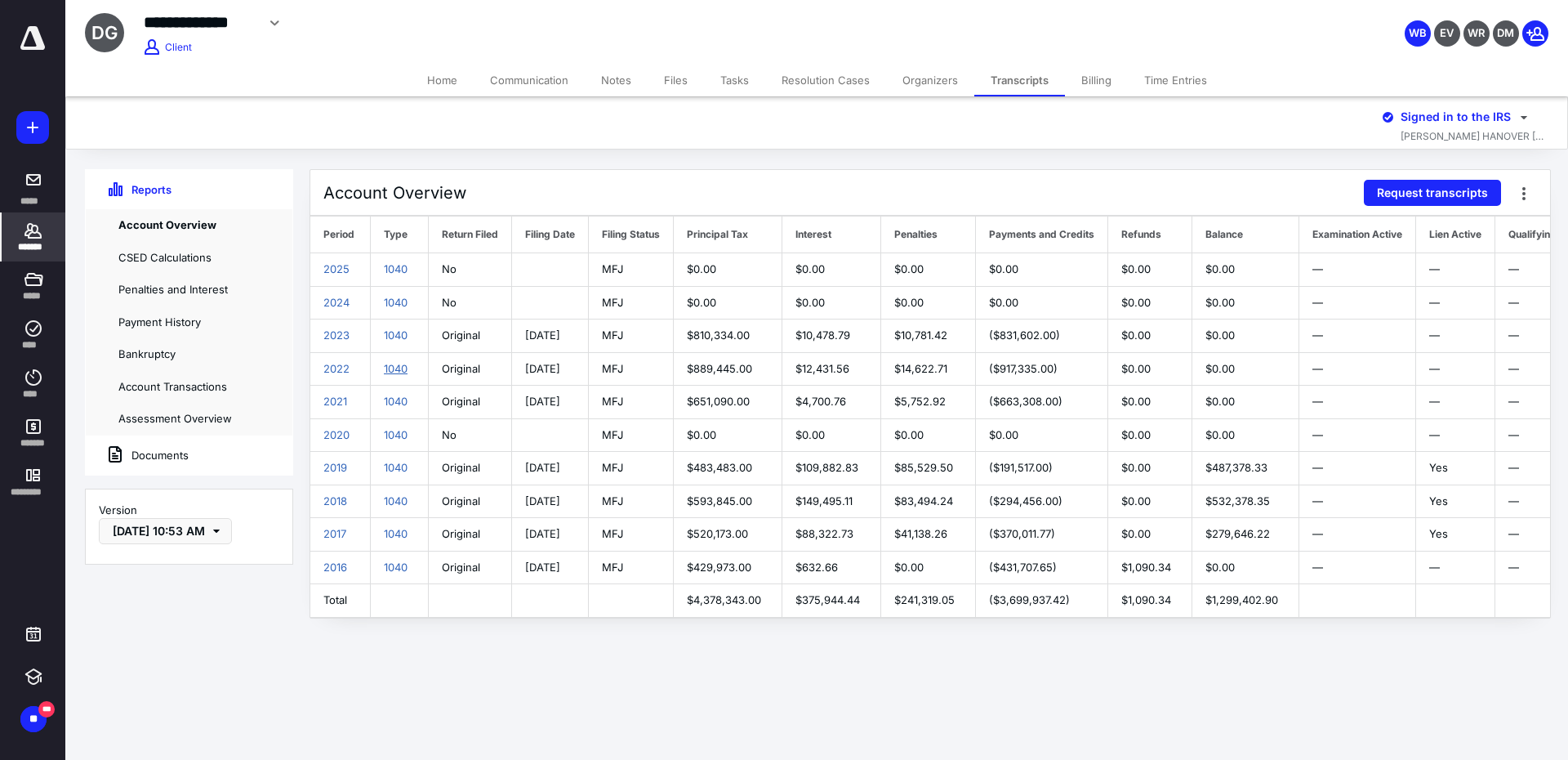 click on "1040" at bounding box center (395, 369) 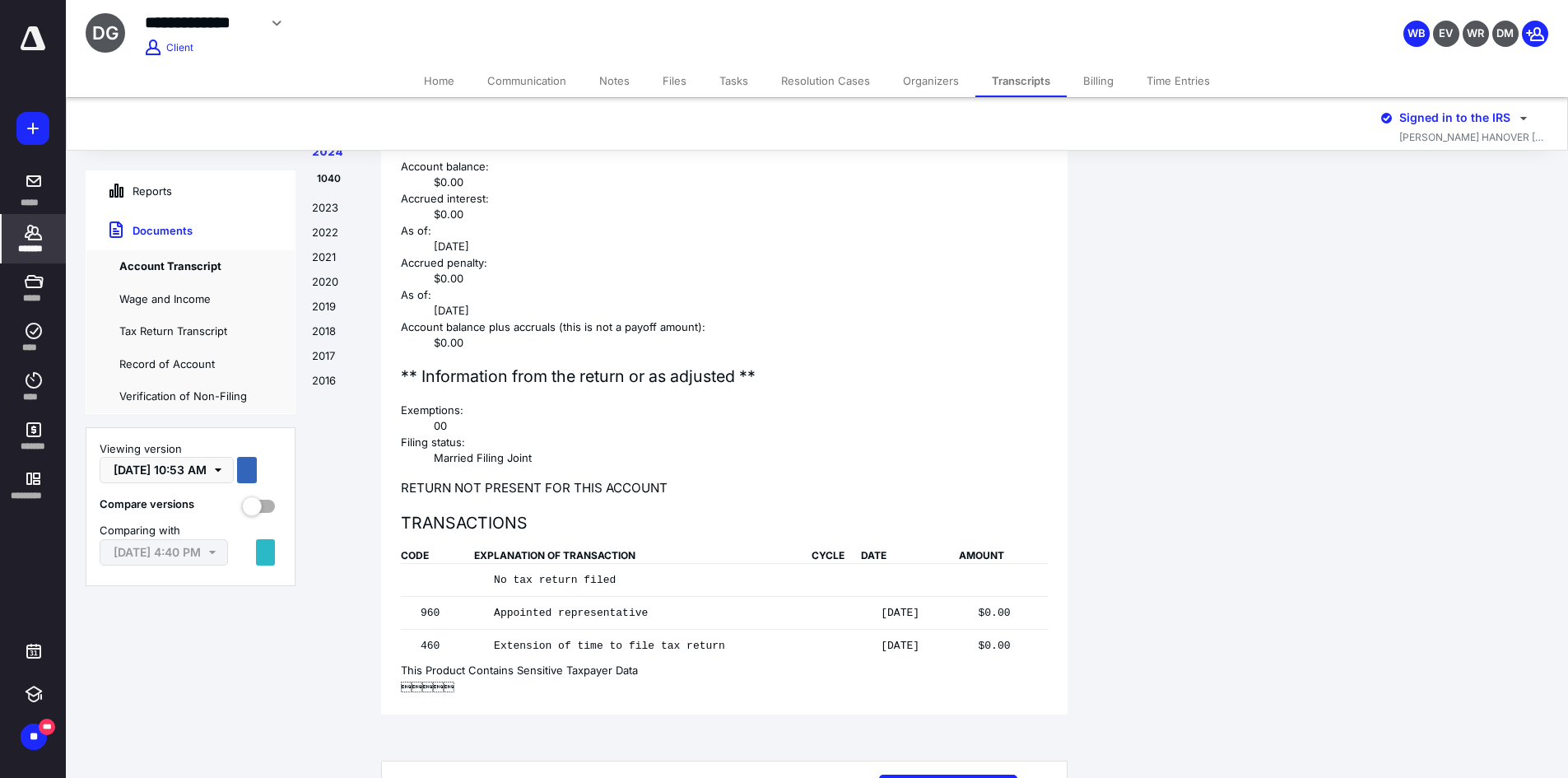 scroll, scrollTop: 1562, scrollLeft: 0, axis: vertical 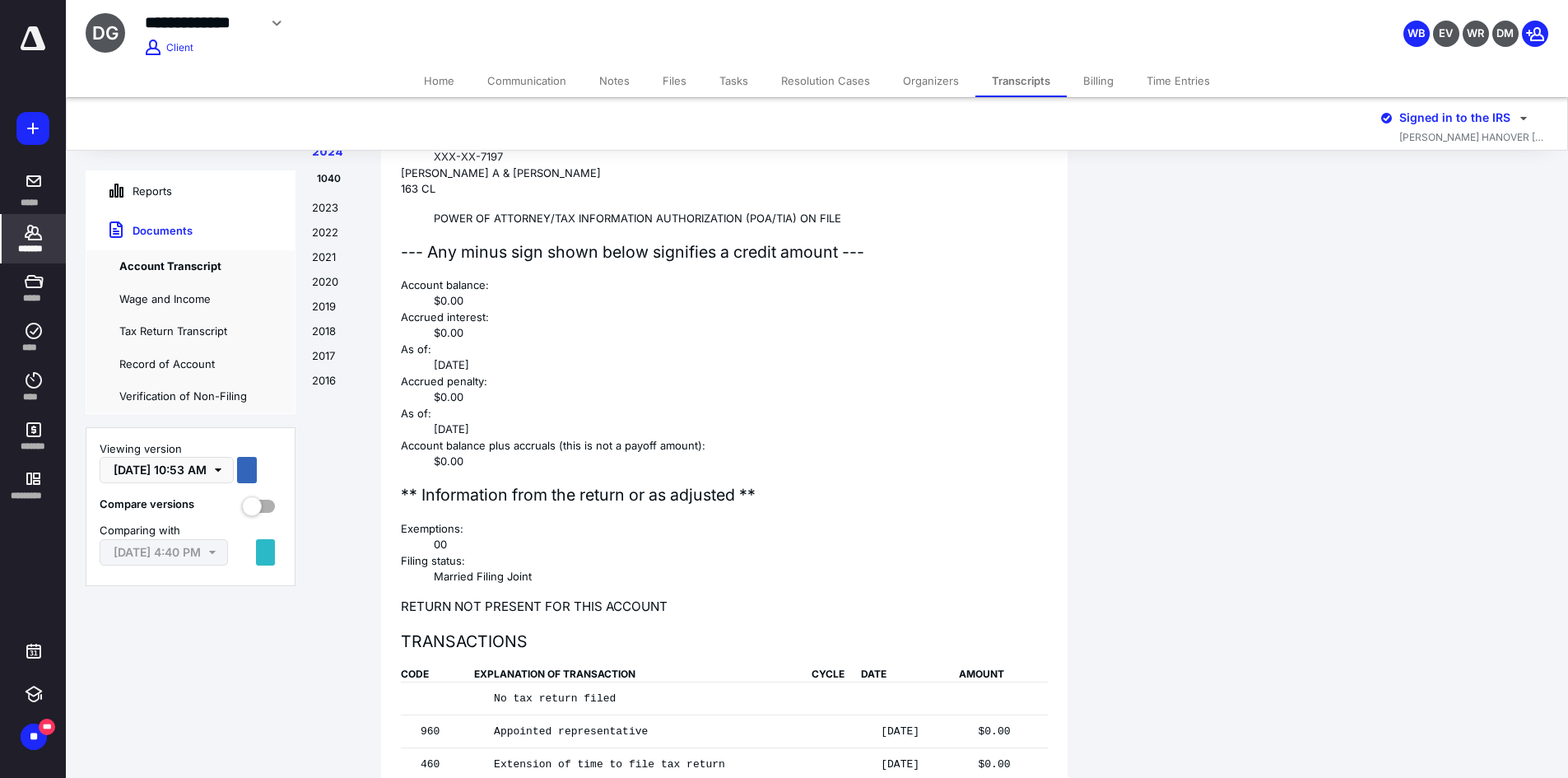 click on "Reports" at bounding box center (190, 191) 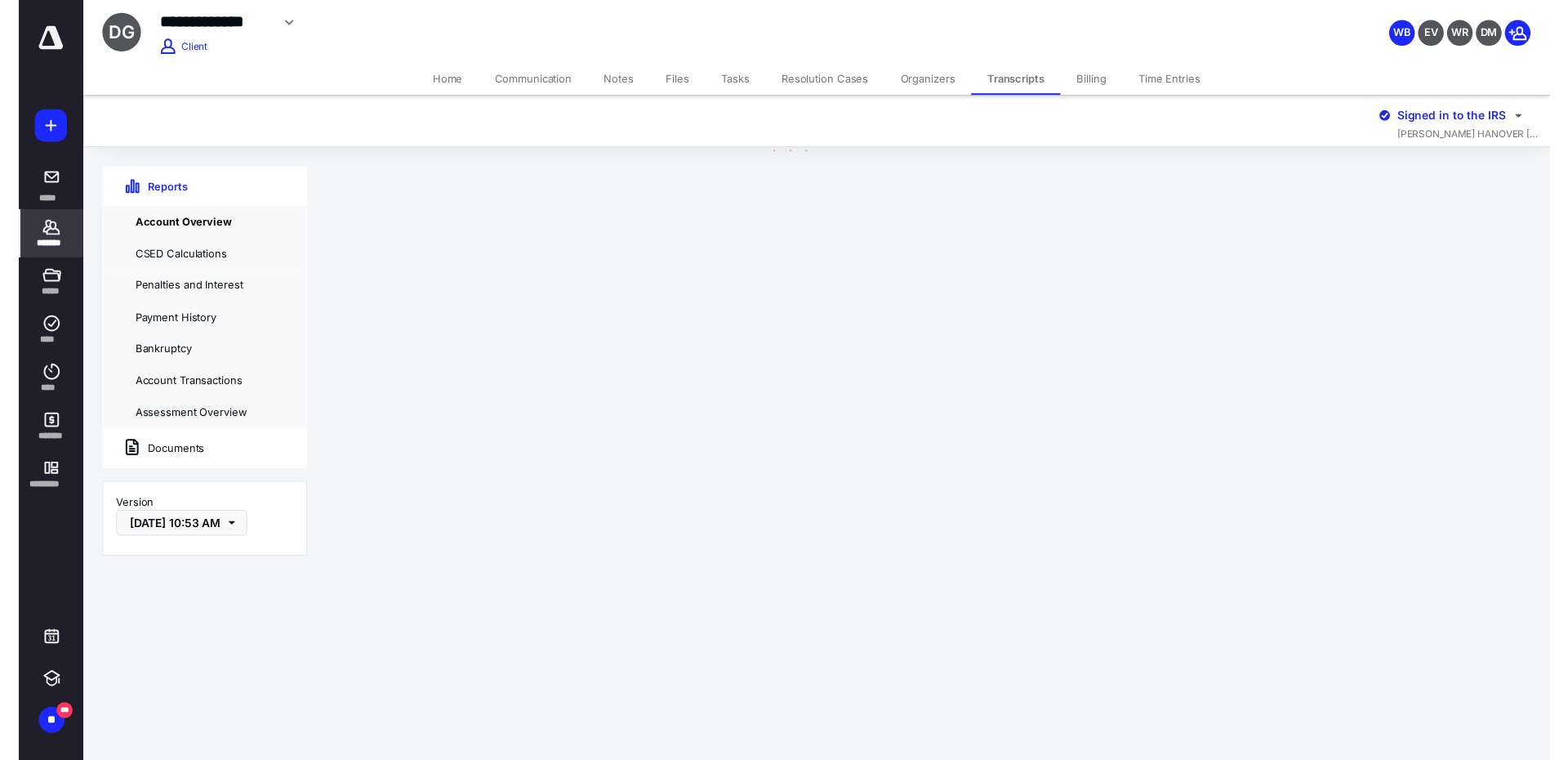 scroll, scrollTop: 0, scrollLeft: 0, axis: both 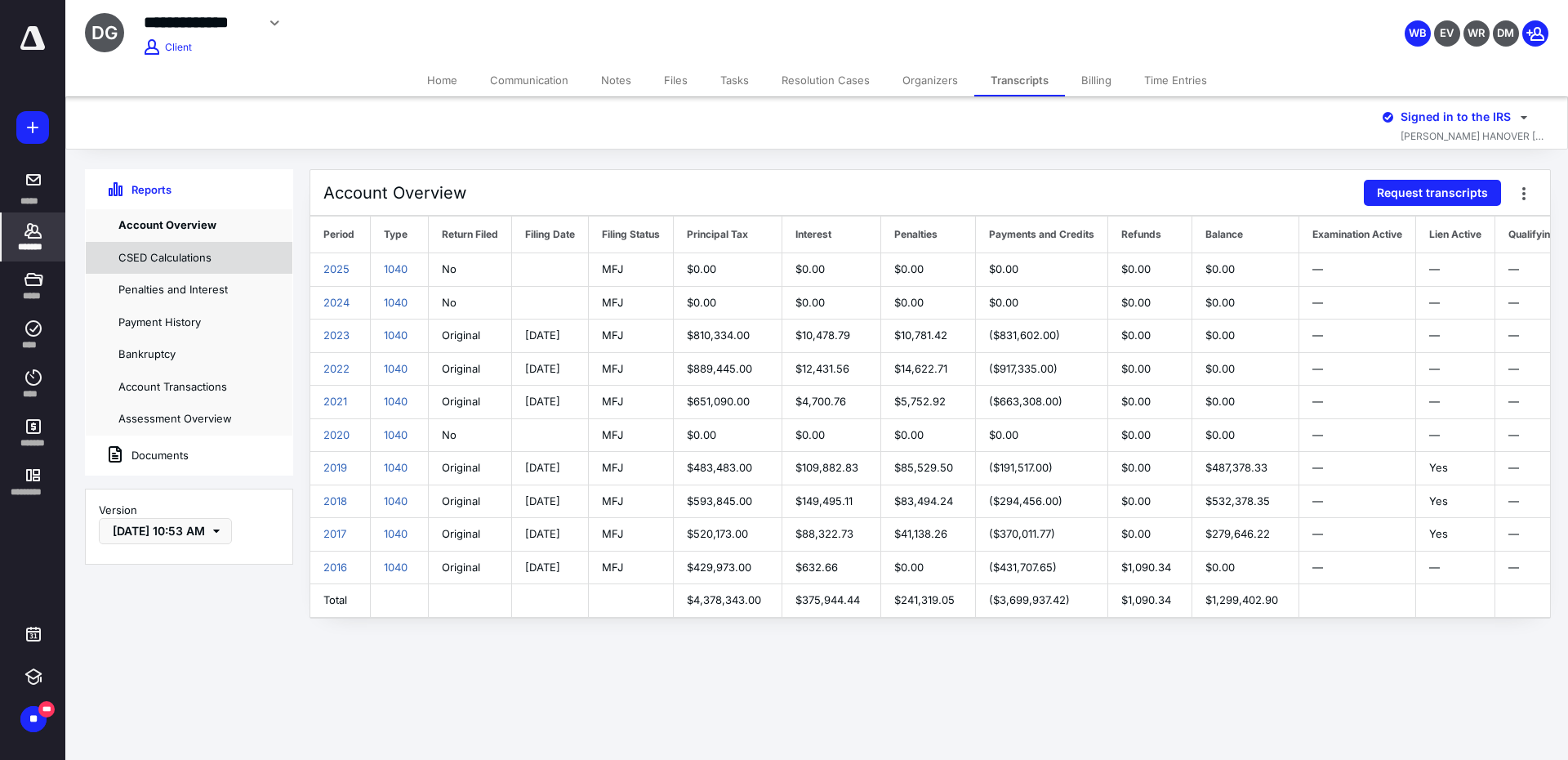 click on "CSED Calculations" at bounding box center [189, 258] 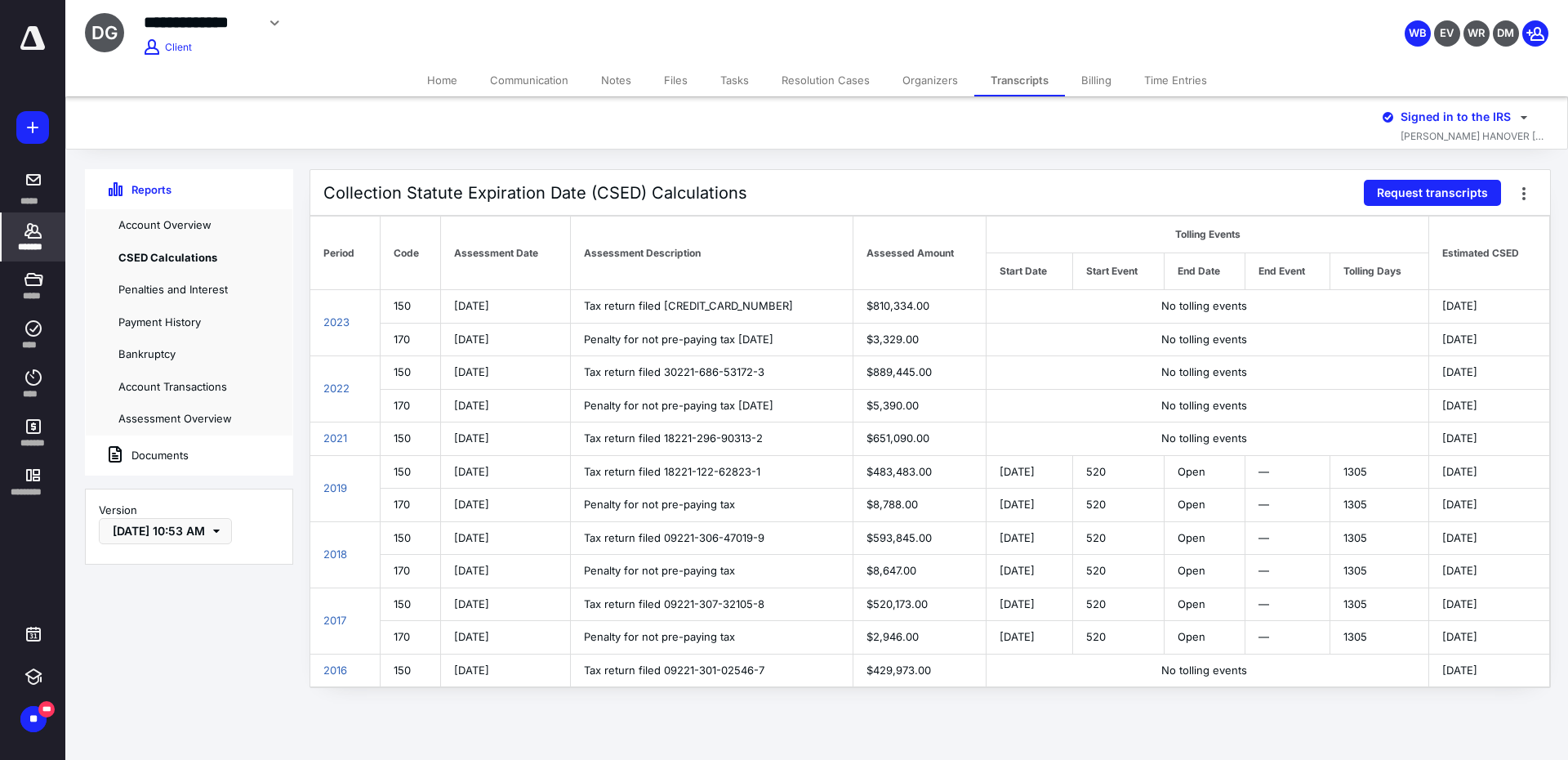 drag, startPoint x: 1509, startPoint y: 631, endPoint x: 1342, endPoint y: 496, distance: 214.74171 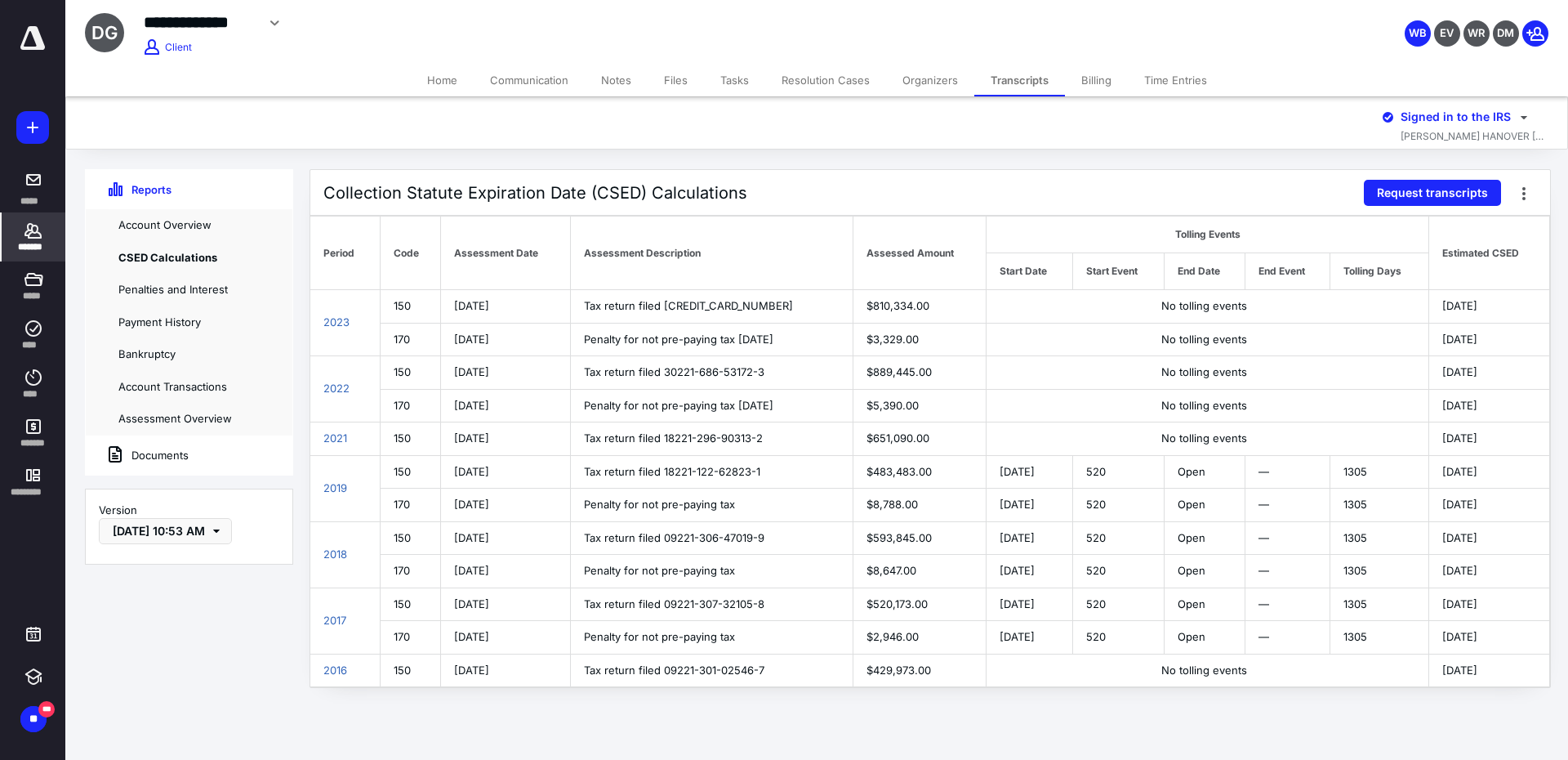 drag, startPoint x: 1512, startPoint y: 635, endPoint x: 1376, endPoint y: 467, distance: 216.15 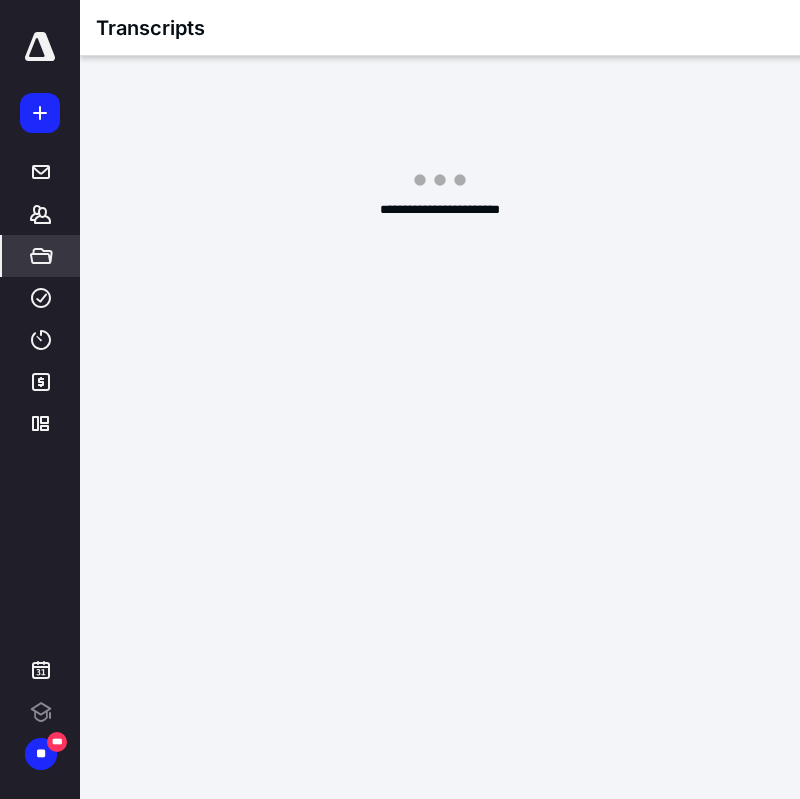 scroll, scrollTop: 0, scrollLeft: 0, axis: both 